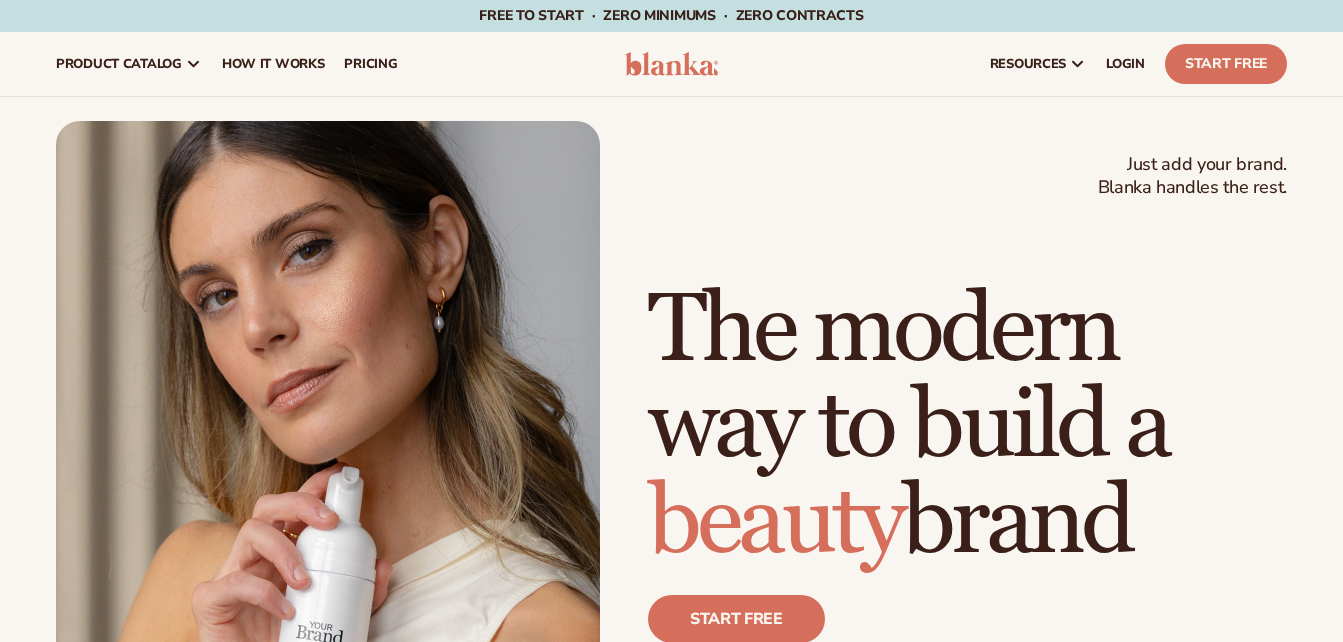 scroll, scrollTop: 0, scrollLeft: 0, axis: both 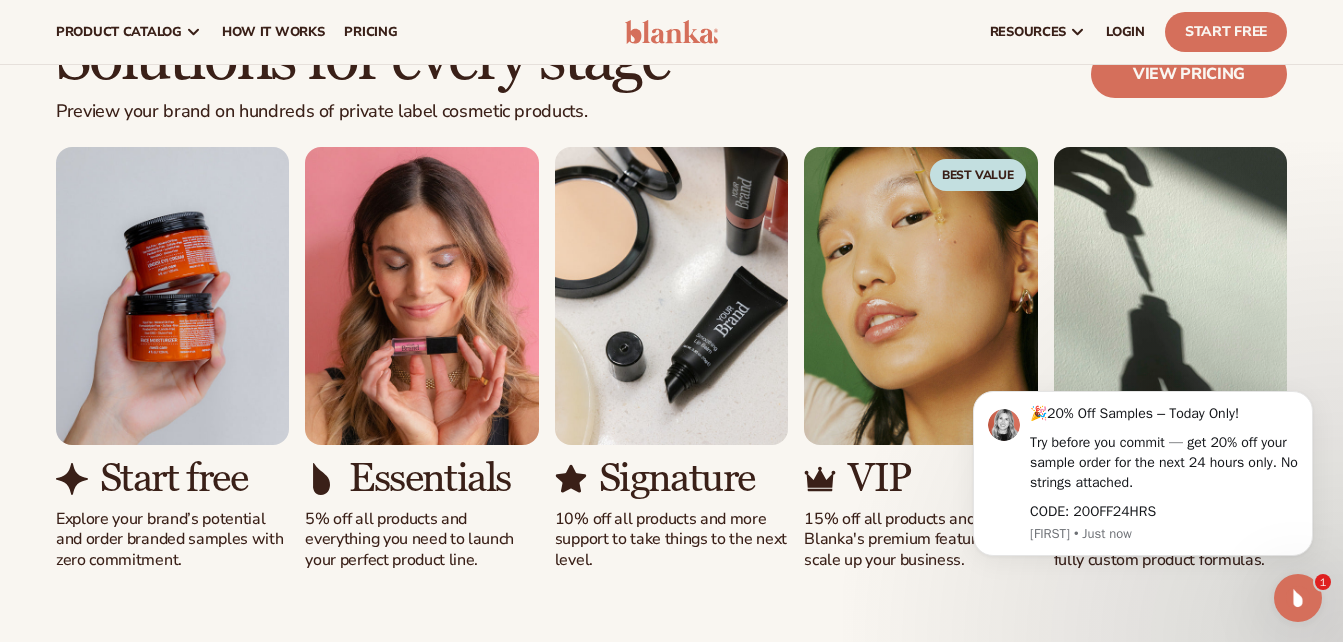 click at bounding box center [172, 296] 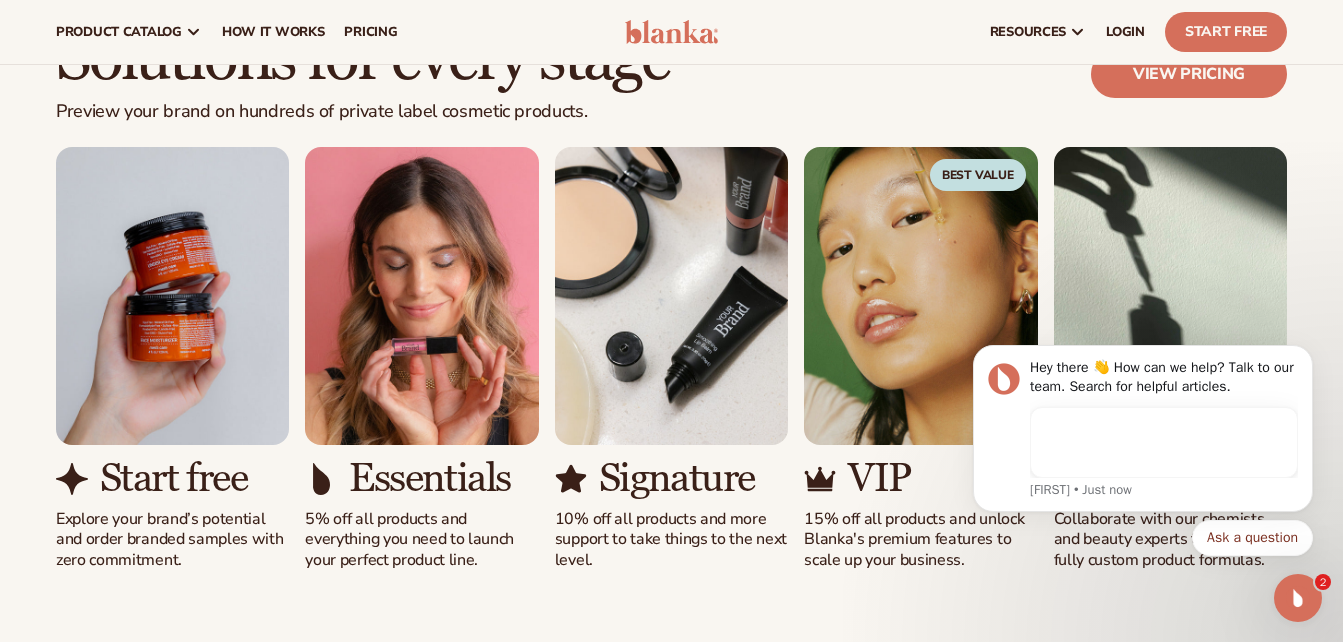 click at bounding box center (172, 296) 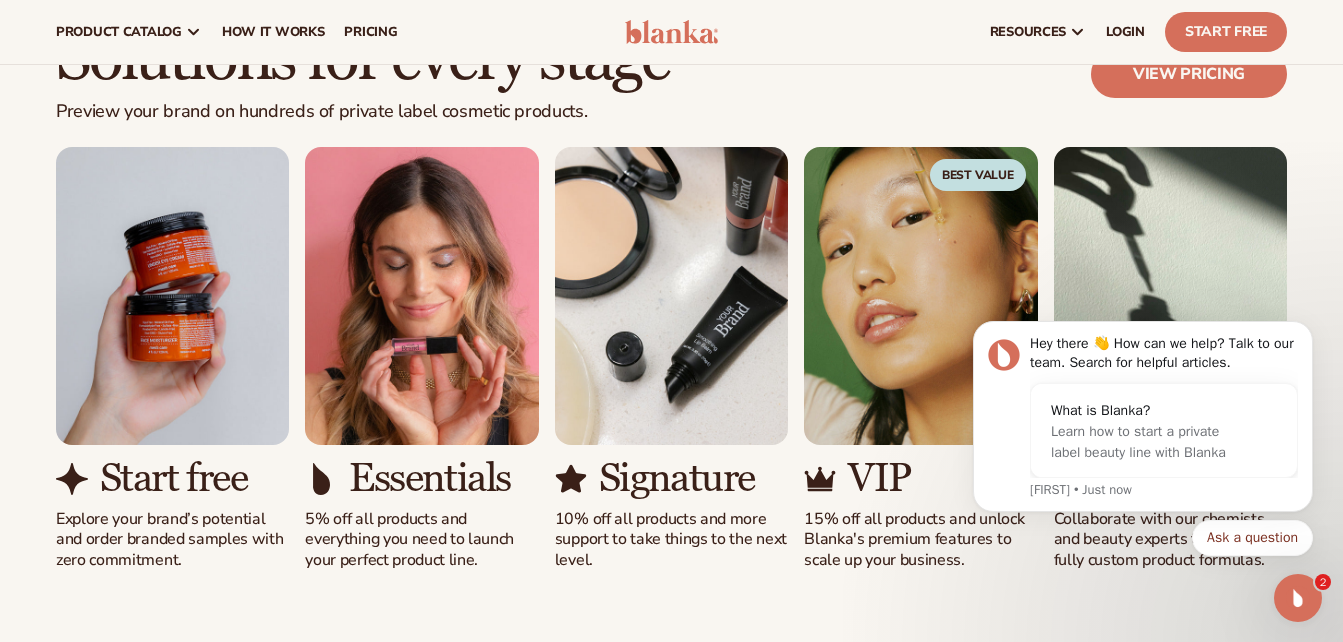 click on "10% off all products and more support to take things to the next level." at bounding box center (671, 540) 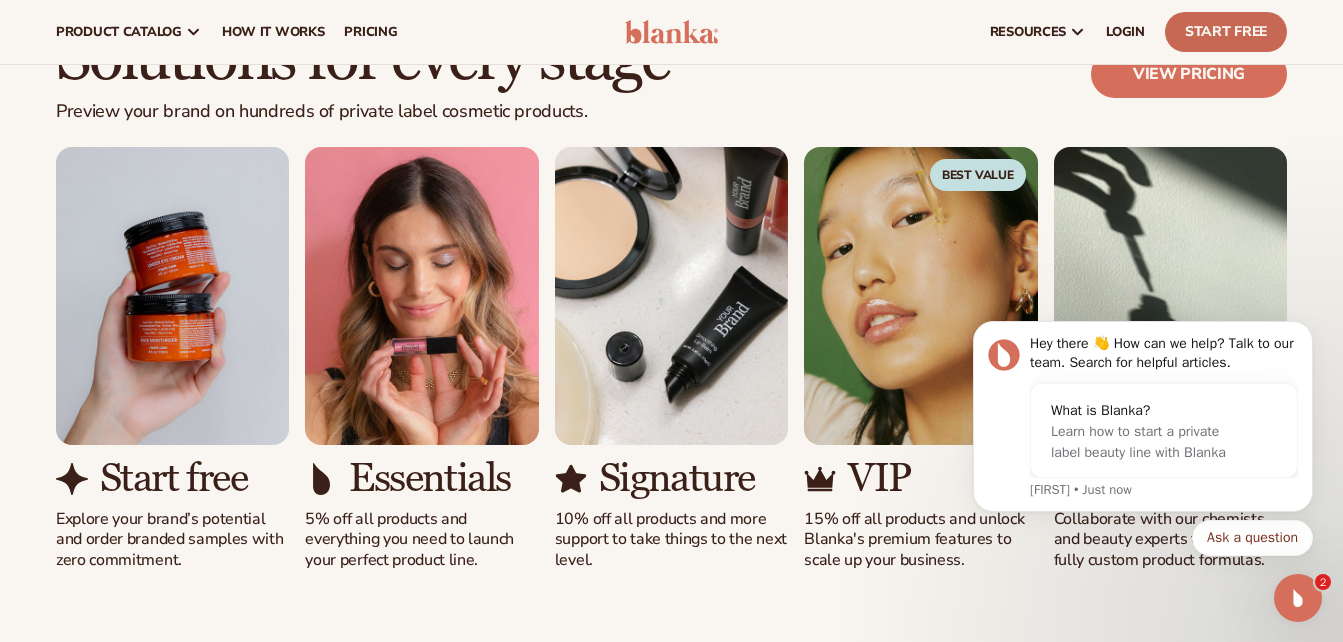 click on "Start Free" at bounding box center (1226, 32) 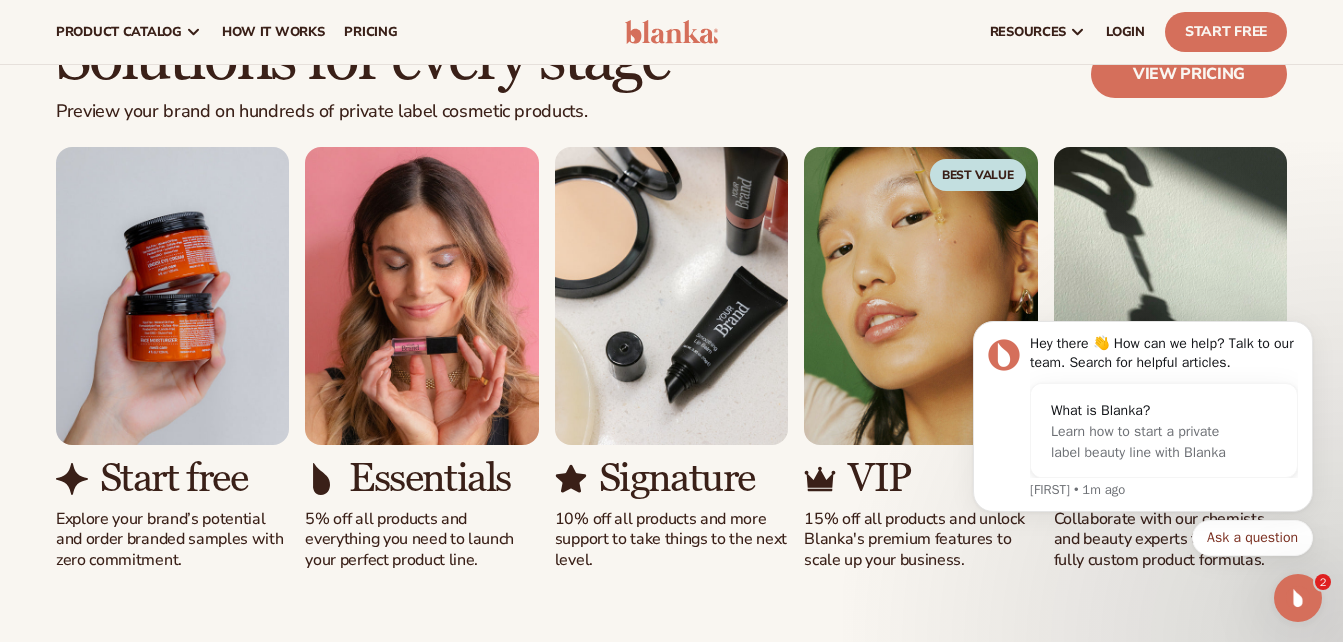click 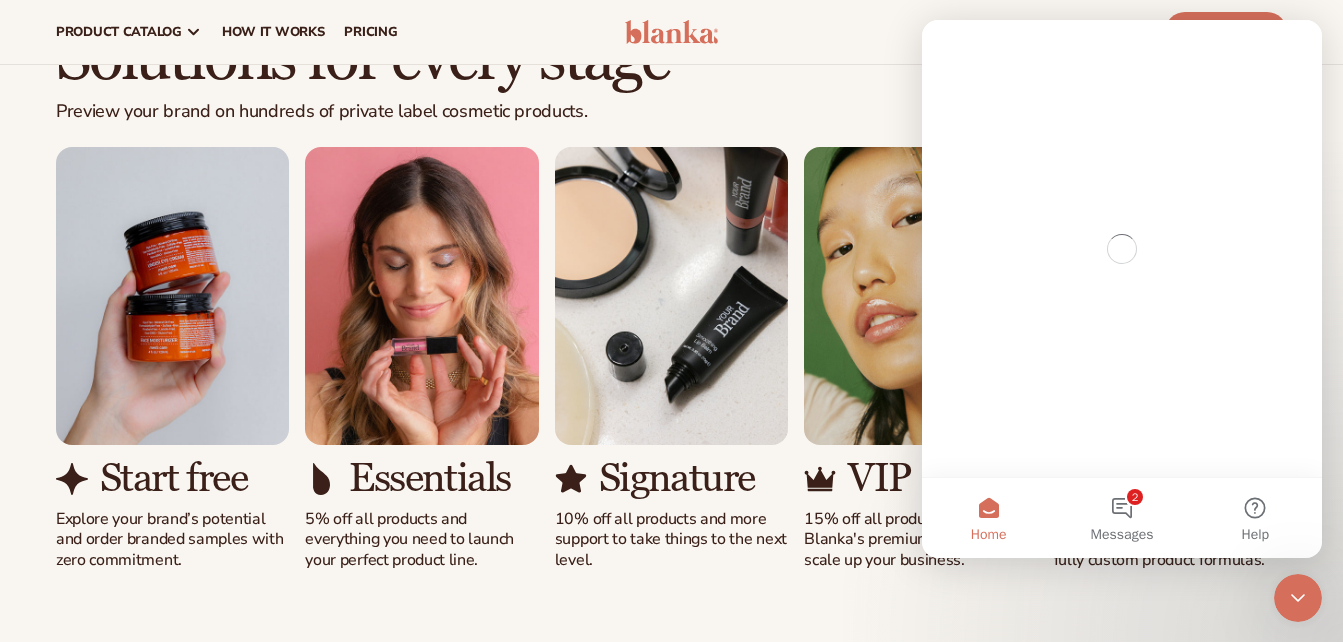 scroll, scrollTop: 0, scrollLeft: 0, axis: both 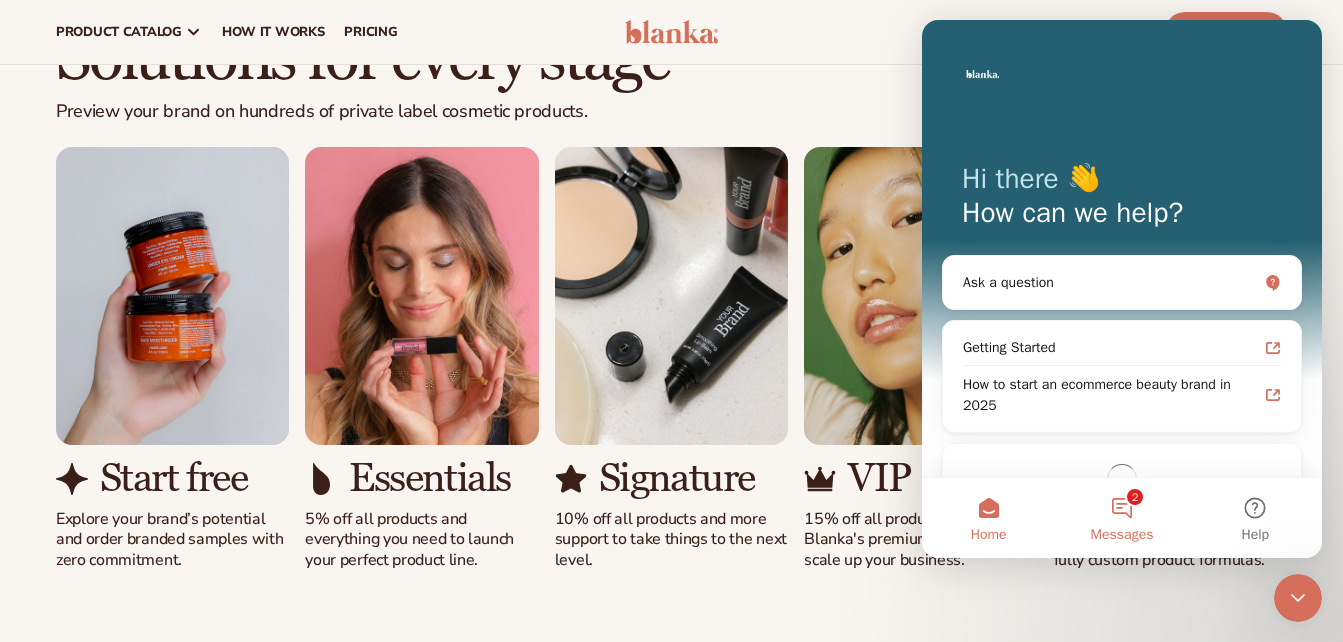 click on "2 Messages" at bounding box center (1121, 518) 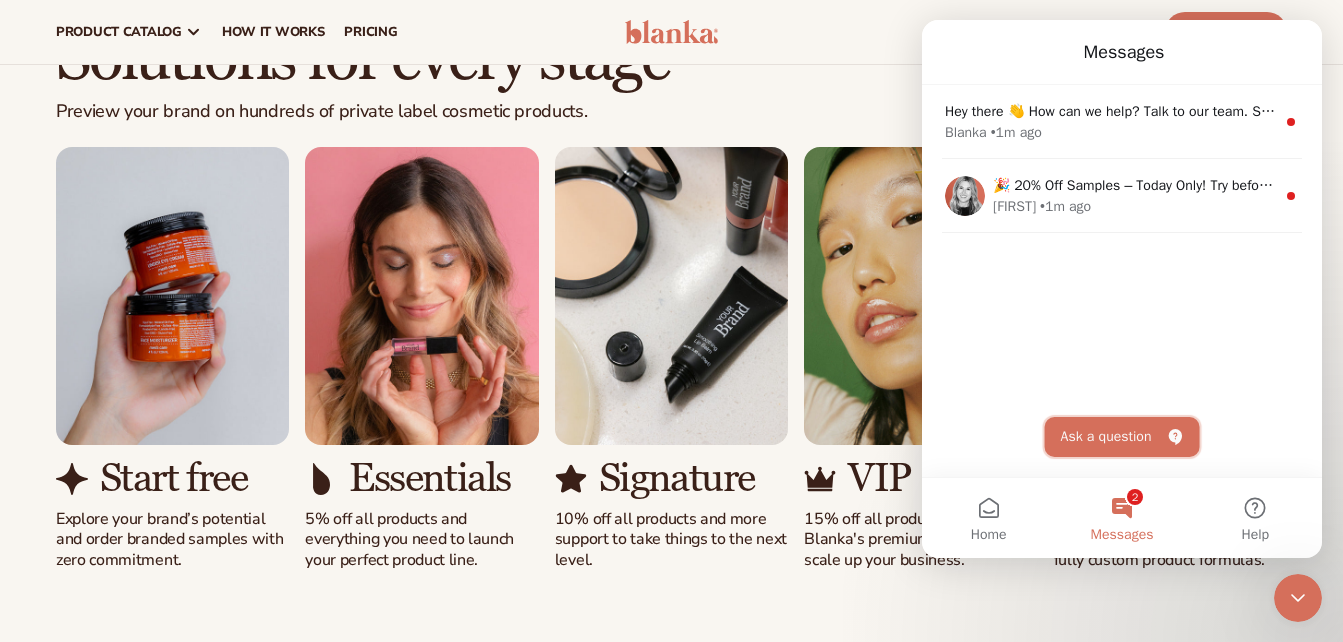 click on "Ask a question" at bounding box center (1122, 437) 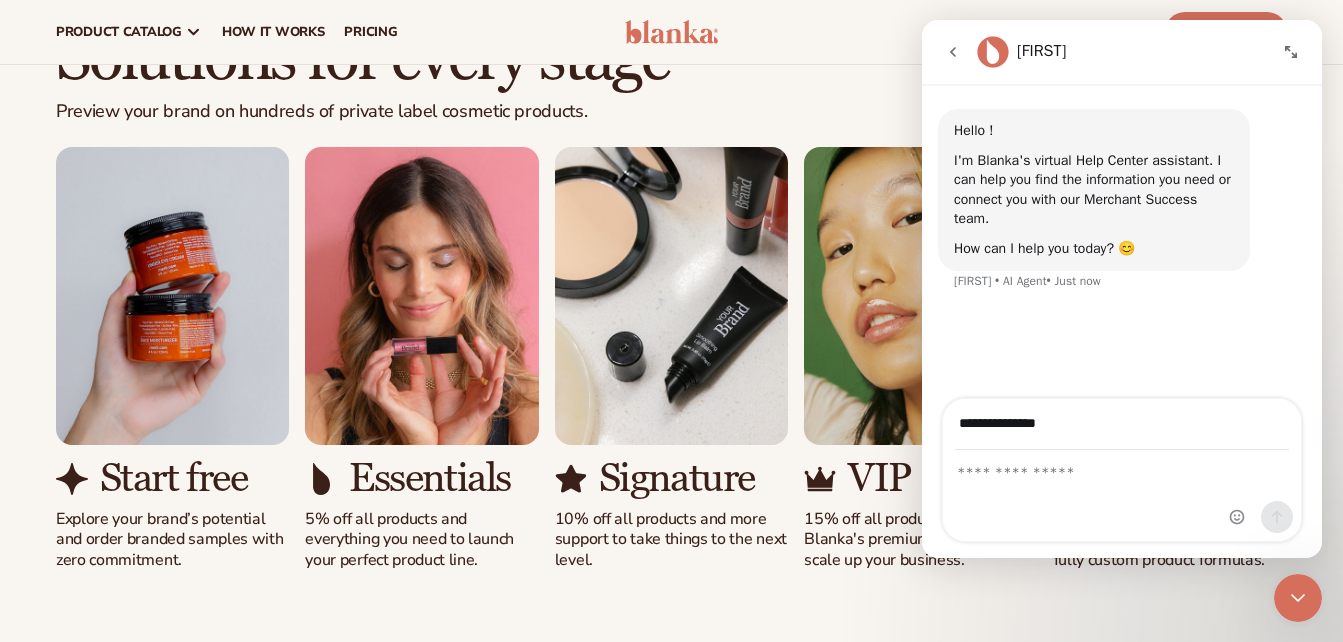 type on "**********" 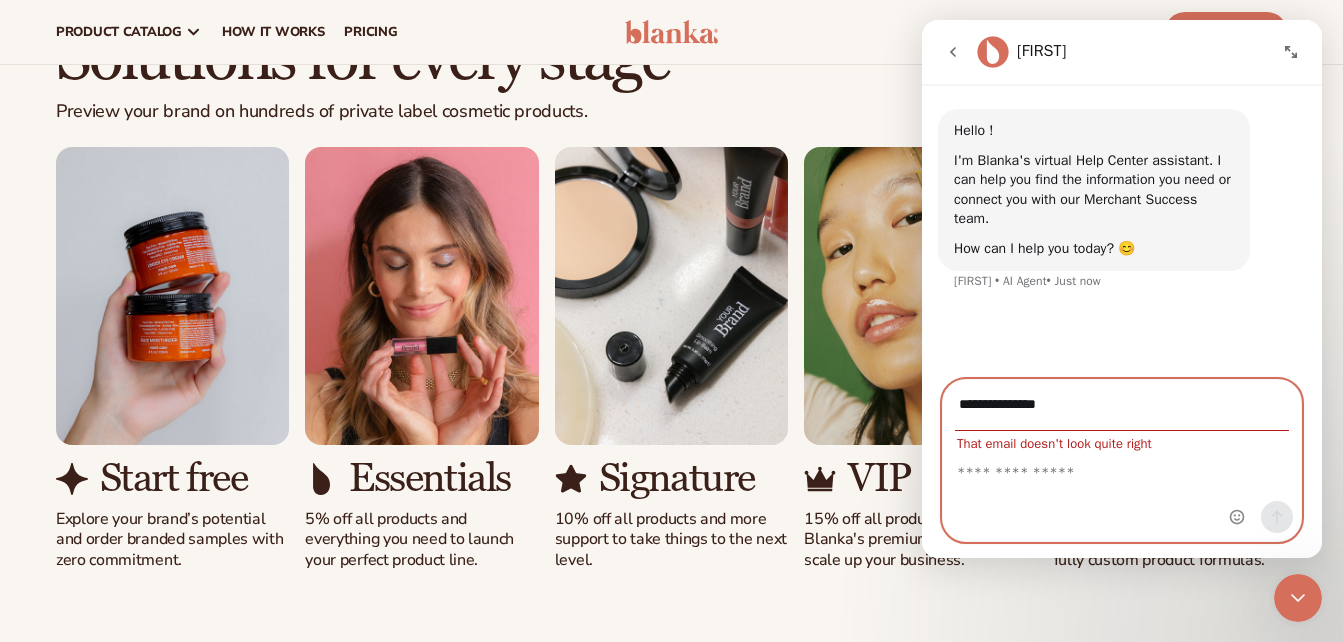 click at bounding box center [1122, 496] 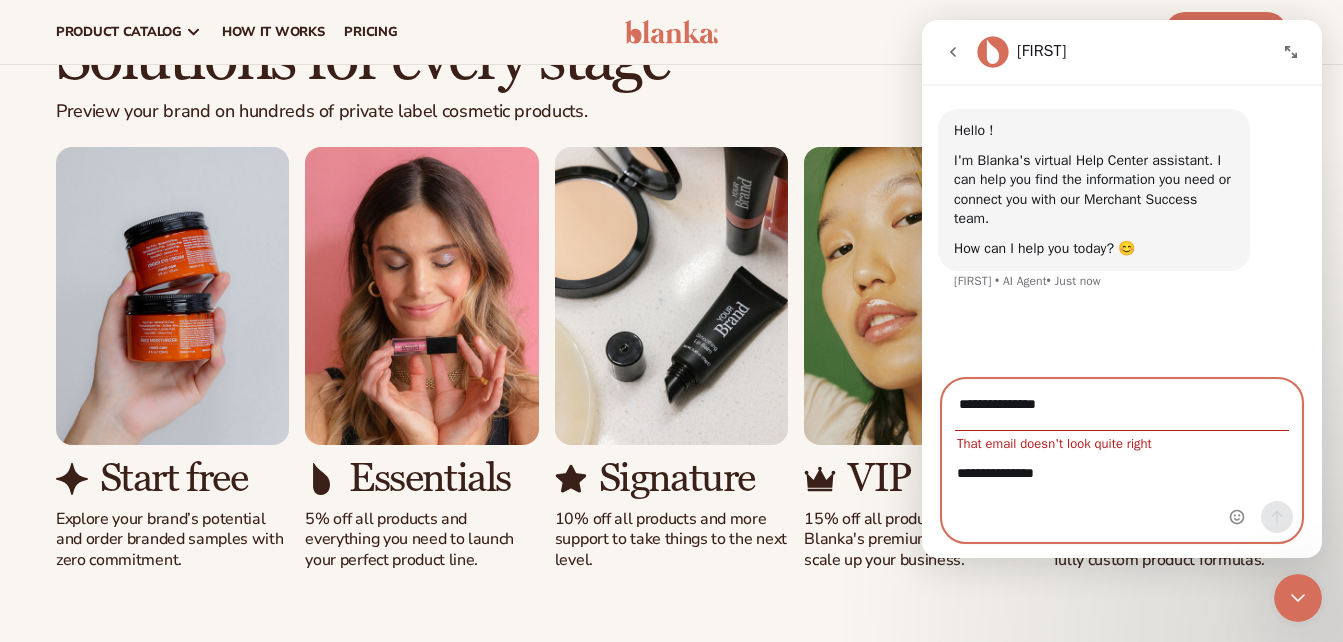 type on "**********" 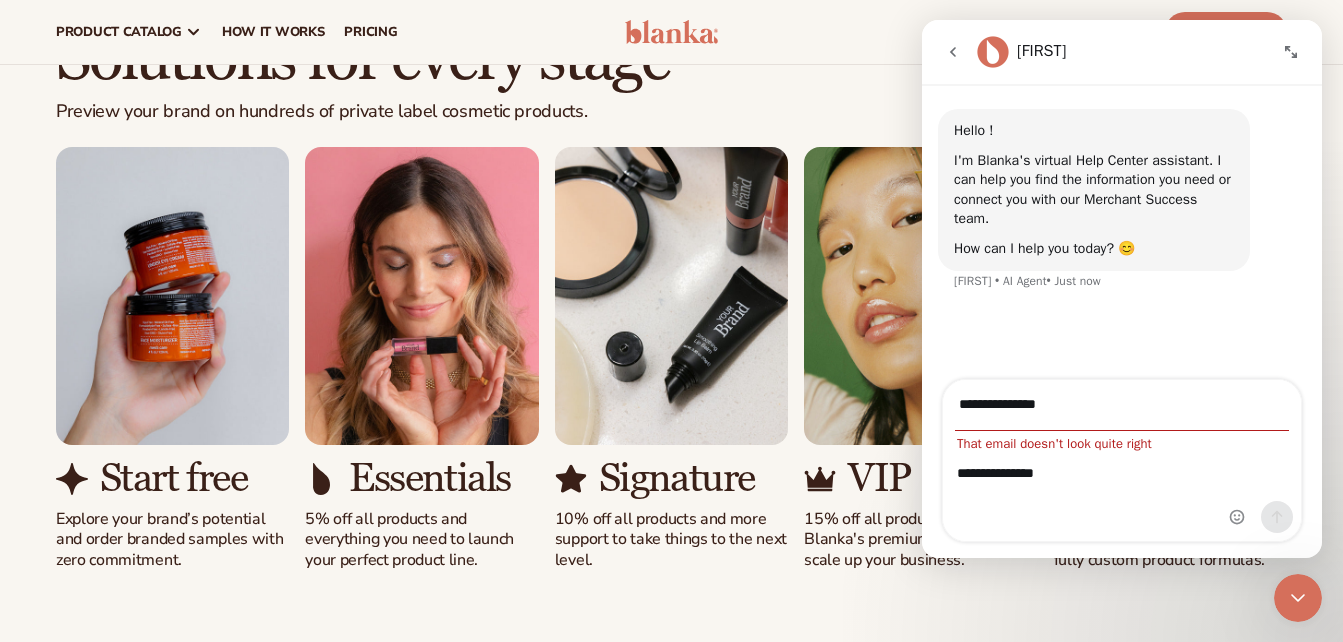click at bounding box center (1261, 521) 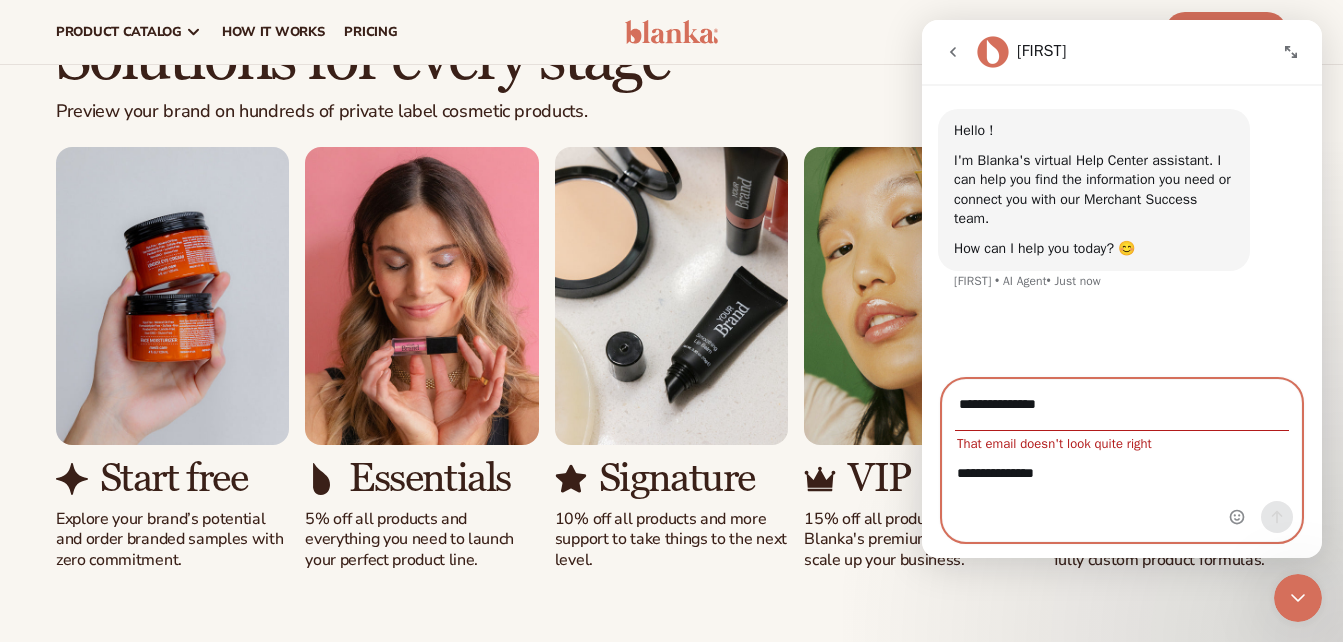 drag, startPoint x: 1094, startPoint y: 407, endPoint x: 931, endPoint y: 398, distance: 163.24828 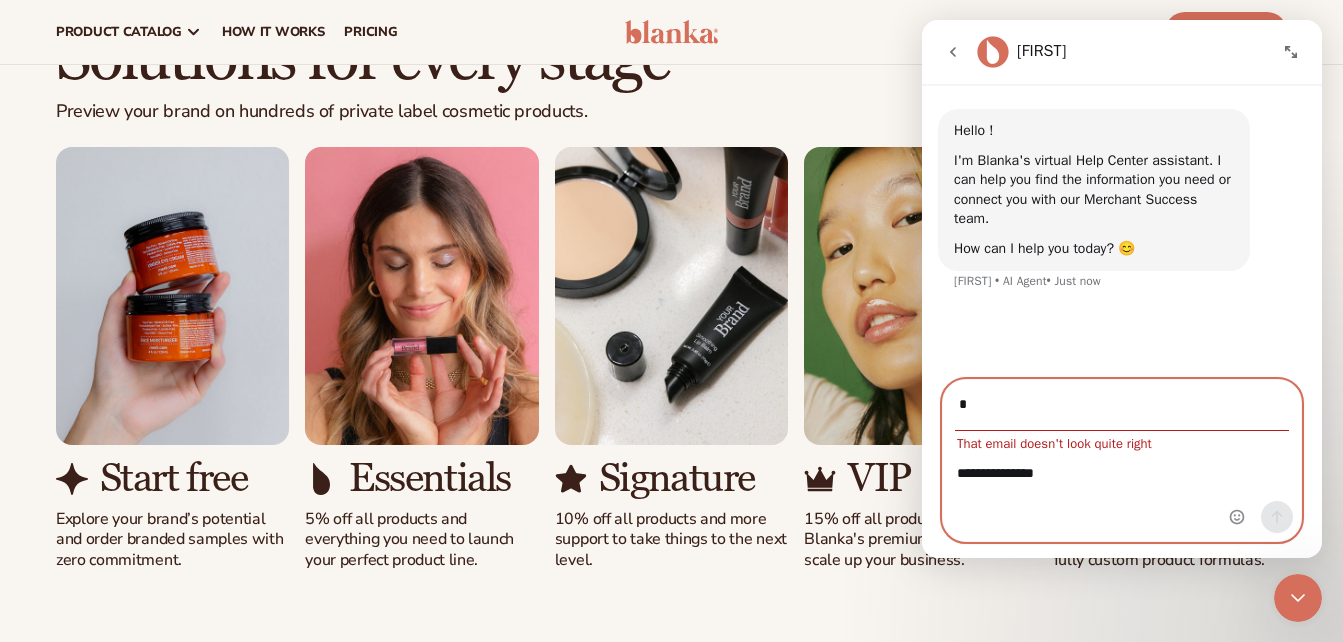type on "**********" 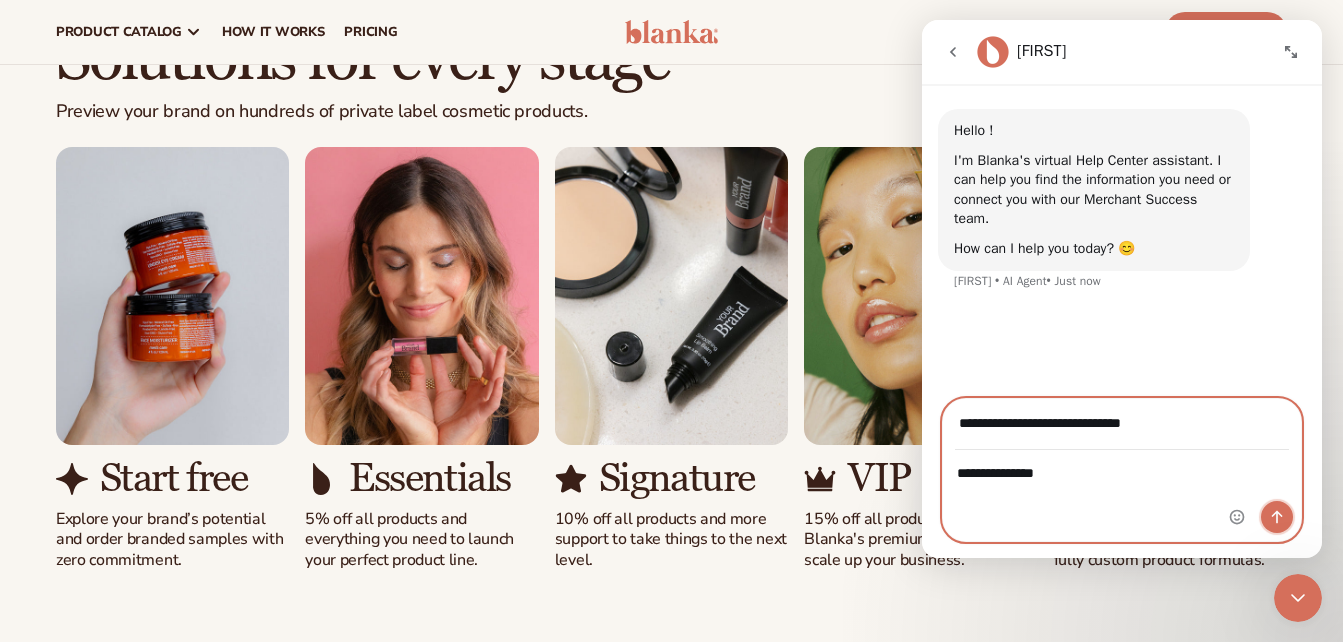 click 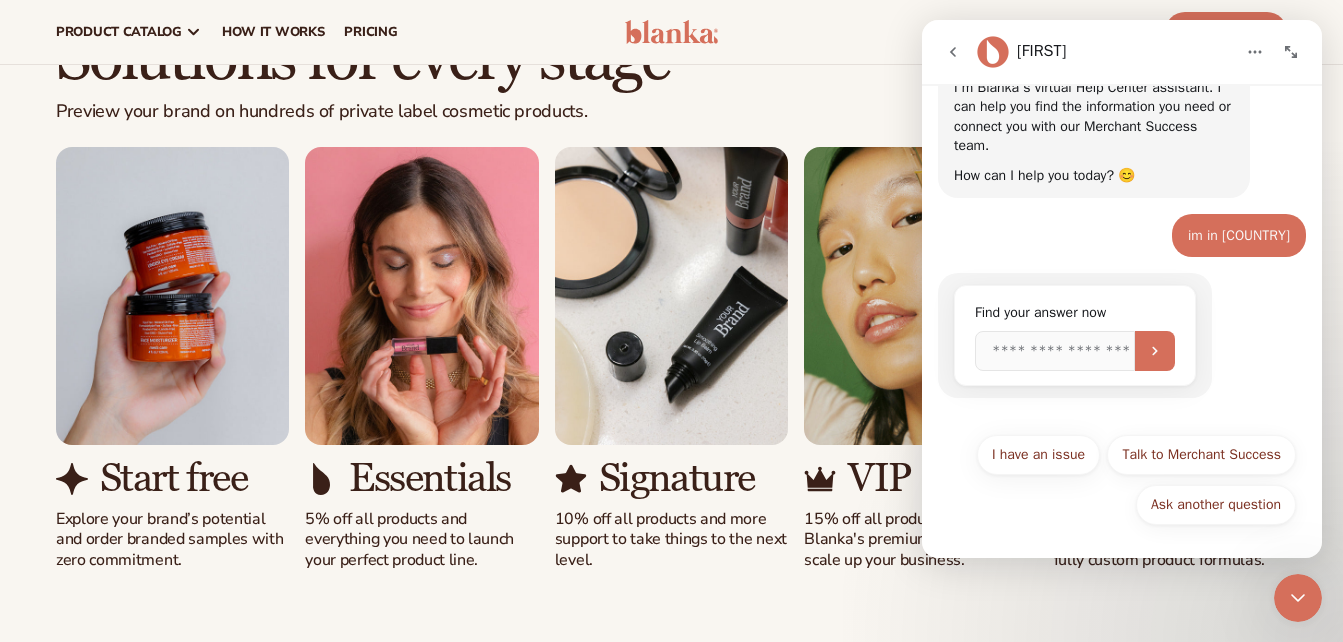 scroll, scrollTop: 73, scrollLeft: 0, axis: vertical 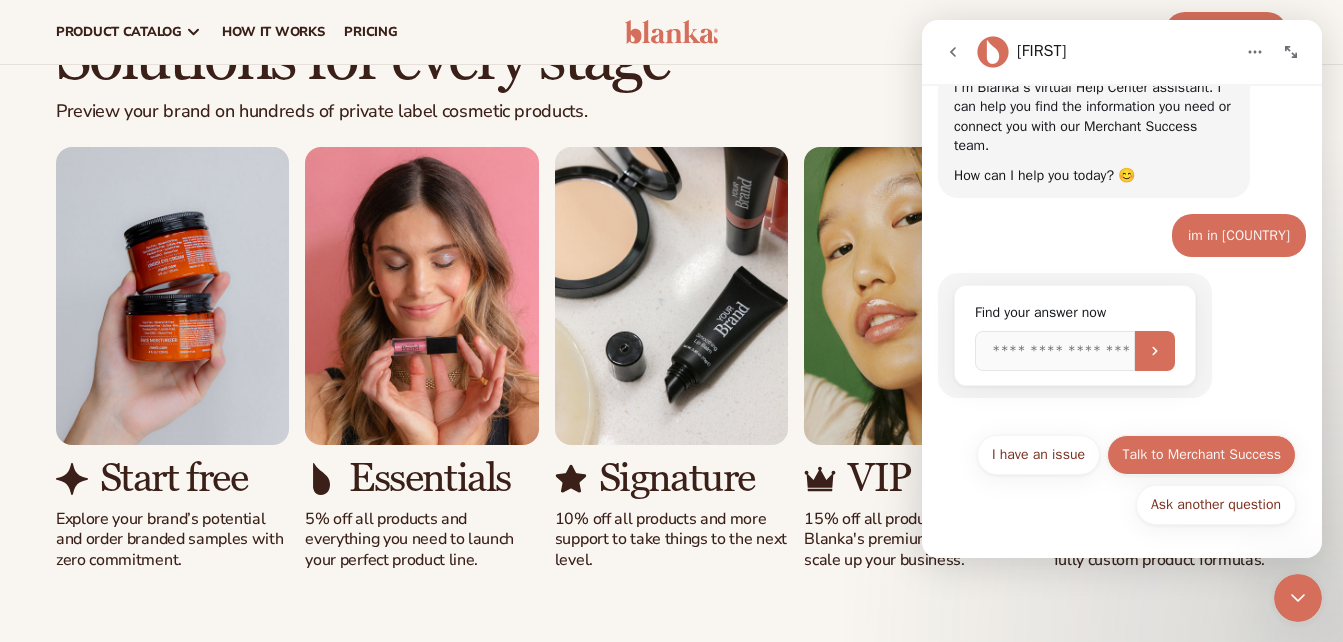 click on "Talk to Merchant Success" at bounding box center (1201, 455) 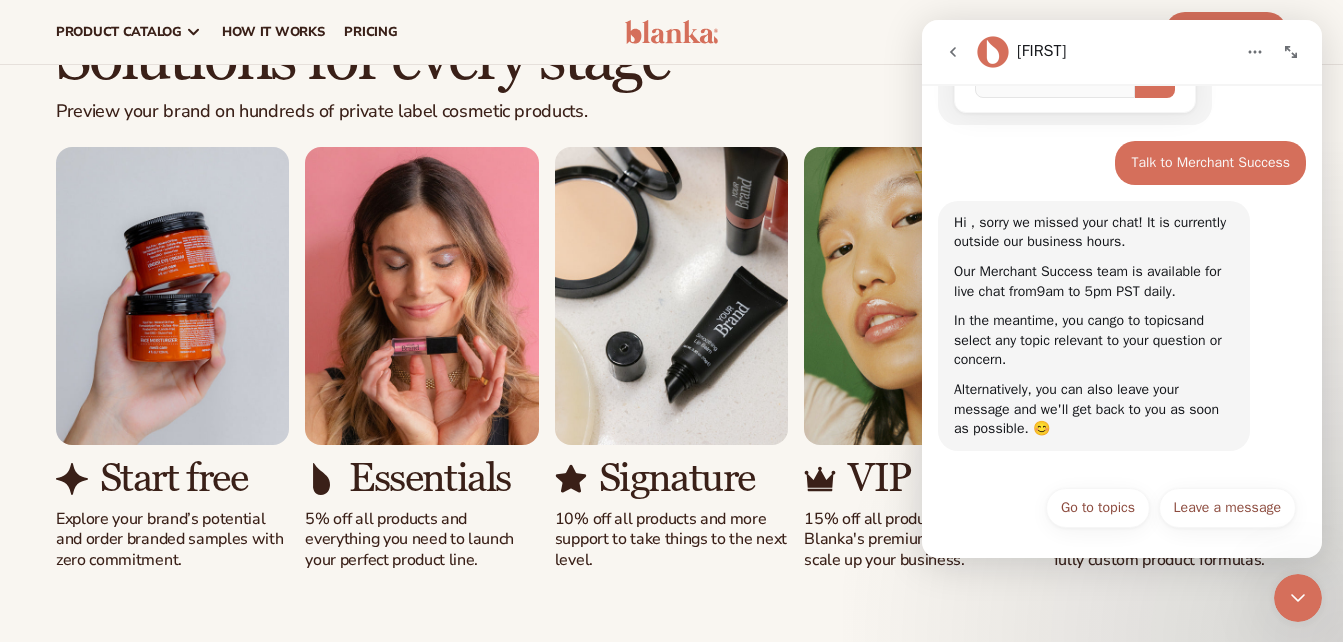 scroll, scrollTop: 351, scrollLeft: 0, axis: vertical 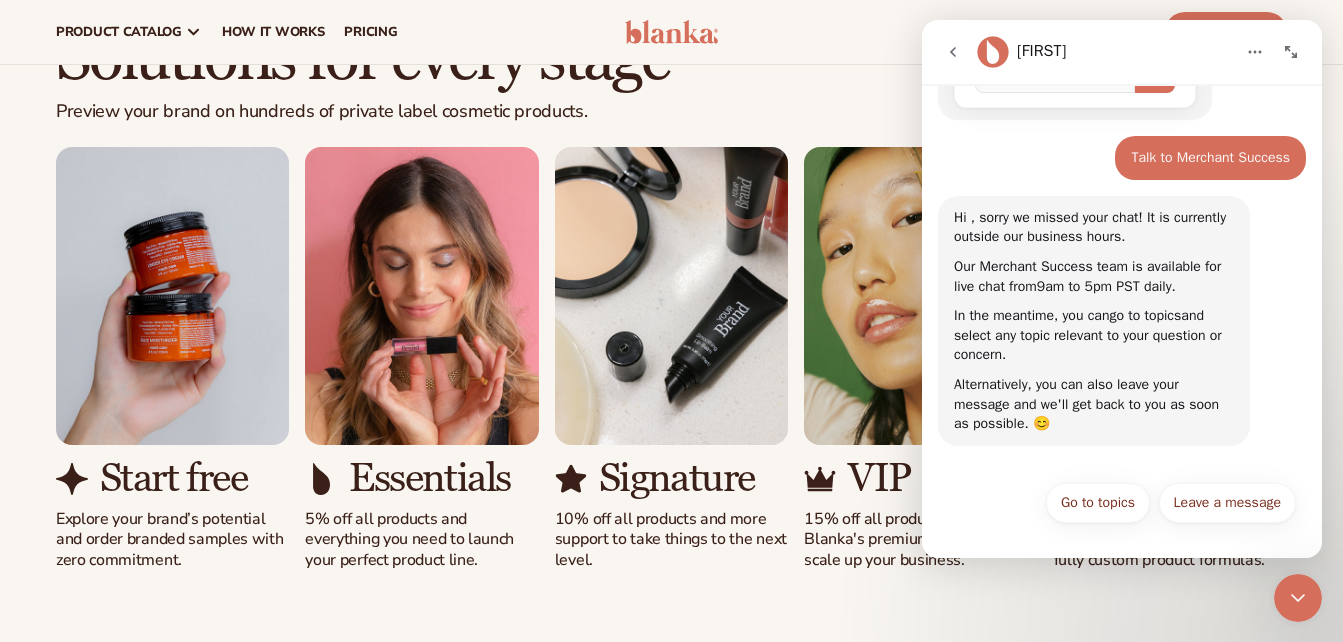 click 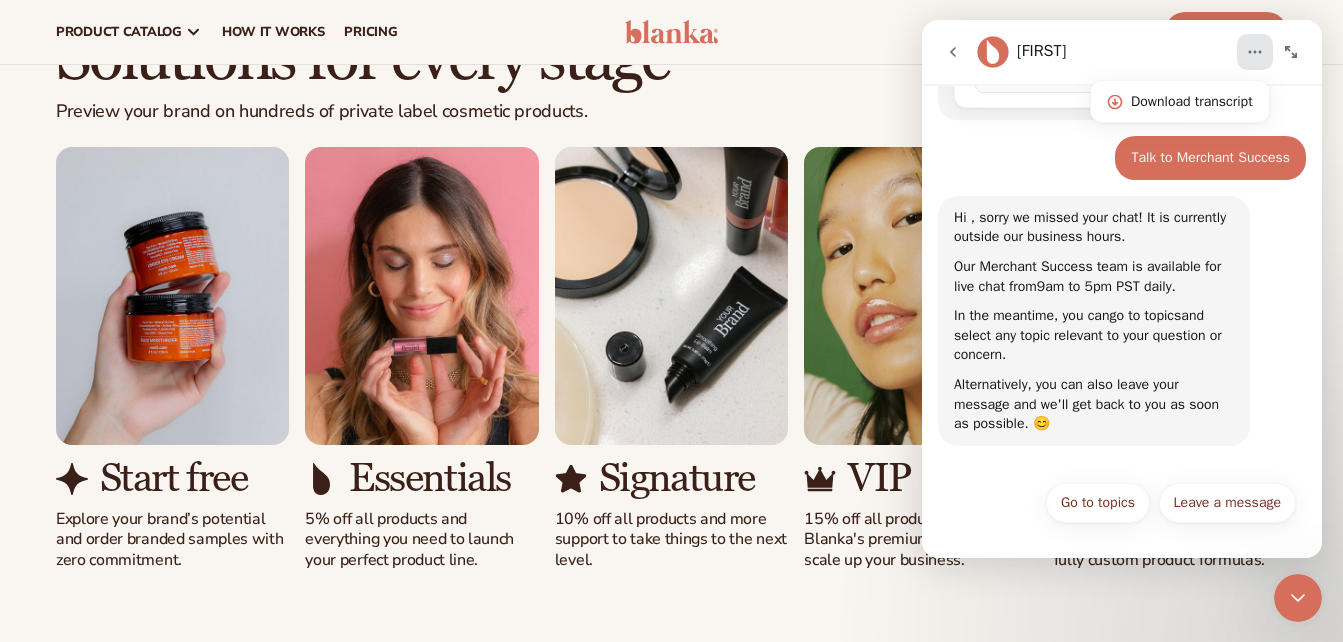 click at bounding box center [953, 52] 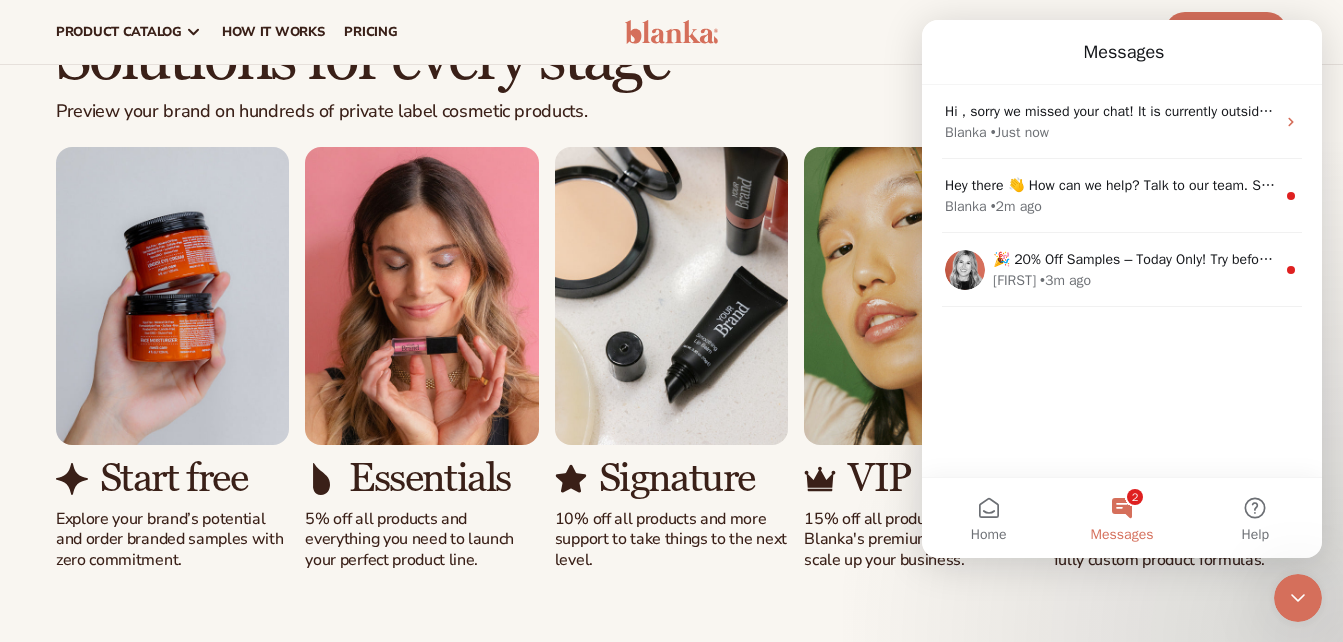 click on "Cart
product catalog
The Lab by Blanka" at bounding box center [671, 32] 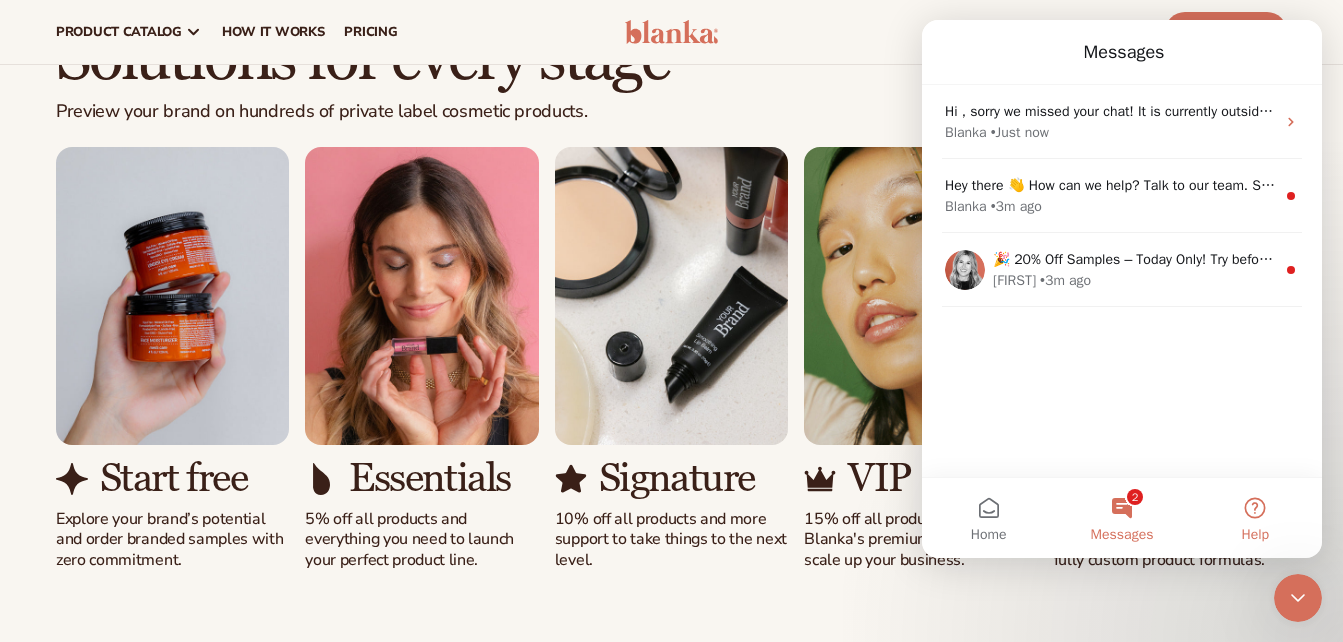 click on "Help" at bounding box center (1255, 518) 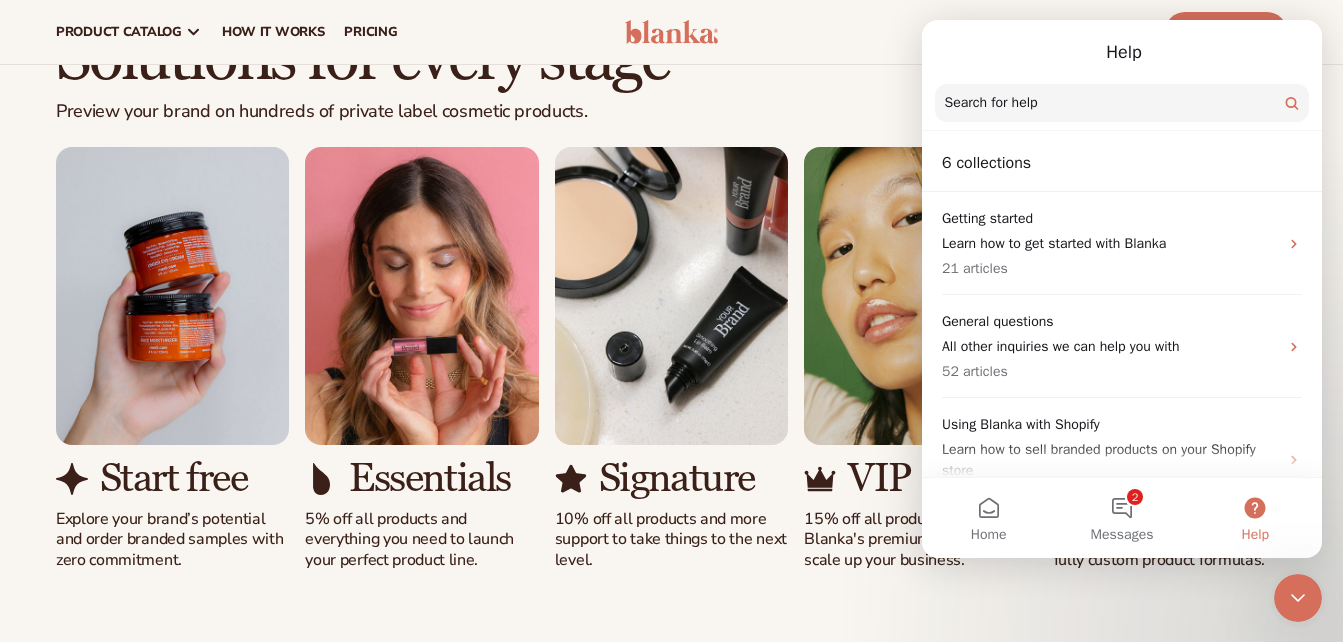 click on "Help" at bounding box center [1255, 518] 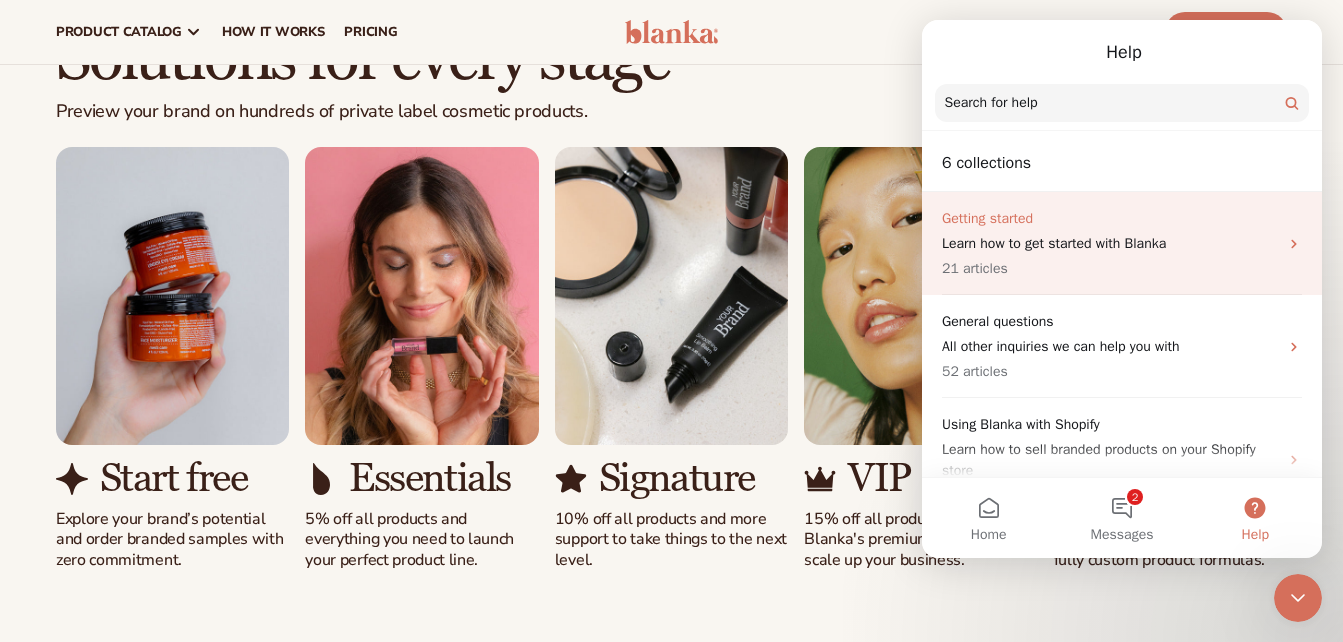 click on "Learn how to get started with Blanka" at bounding box center (1110, 243) 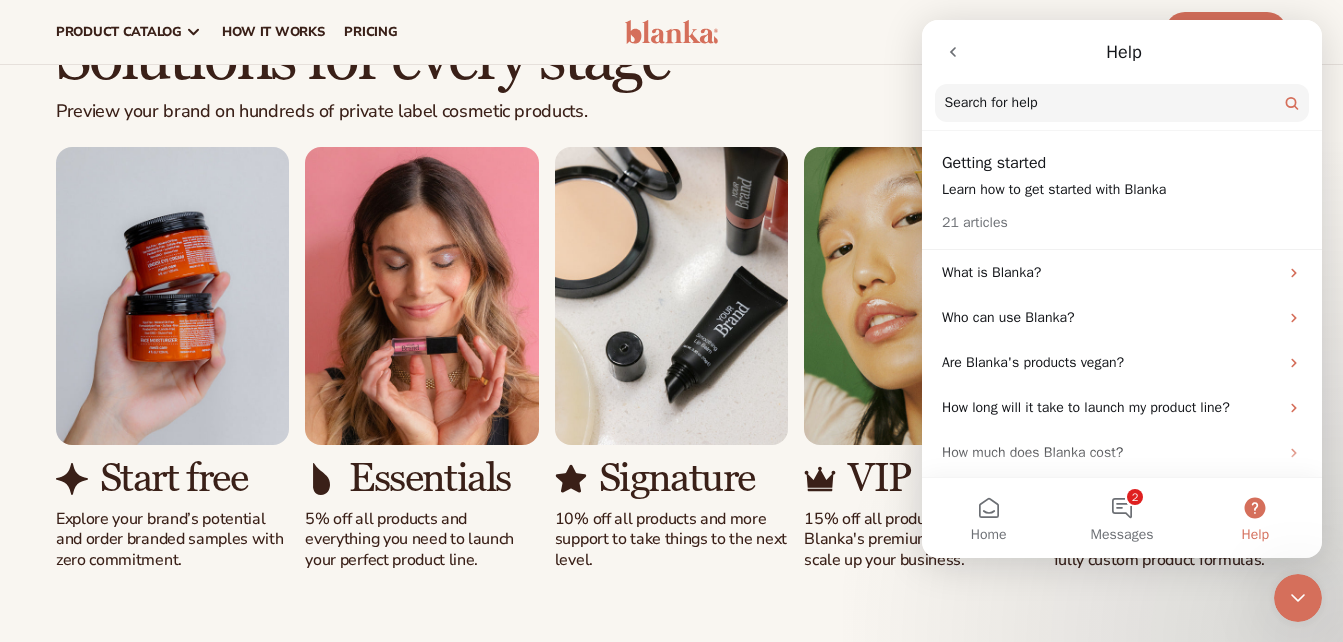 click on "Getting started Learn how to get started with Blanka 21 articles" at bounding box center (1122, 192) 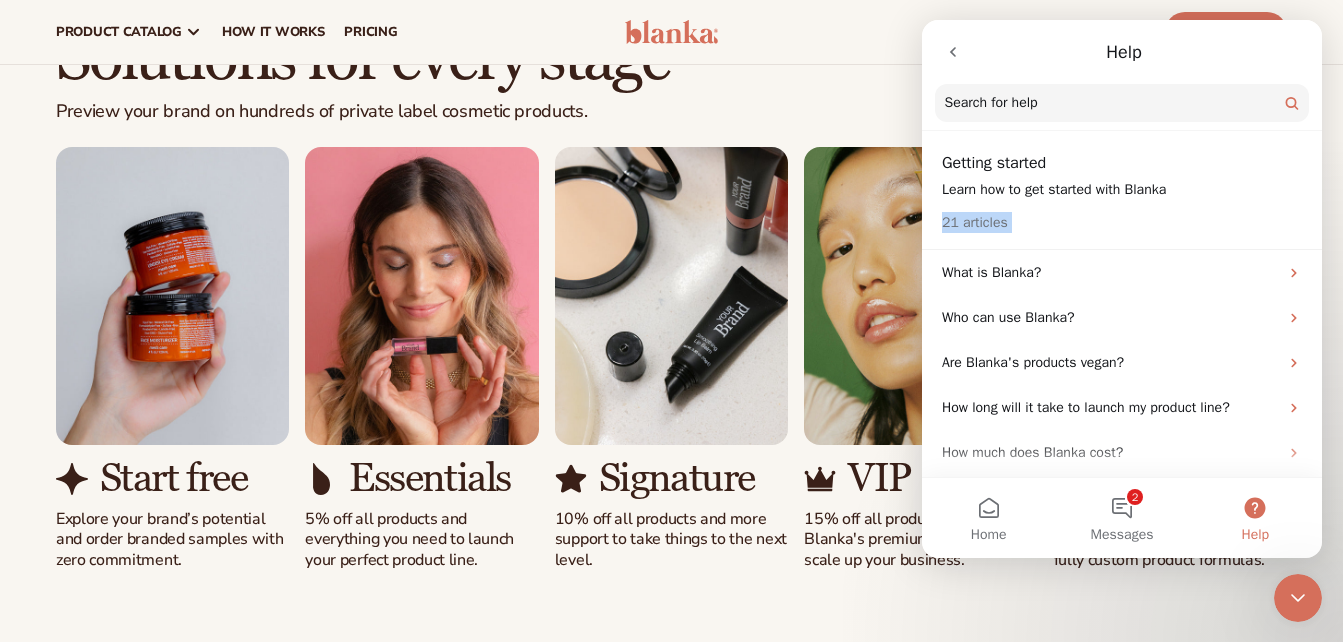 click on "Getting started Learn how to get started with Blanka 21 articles" at bounding box center (1122, 192) 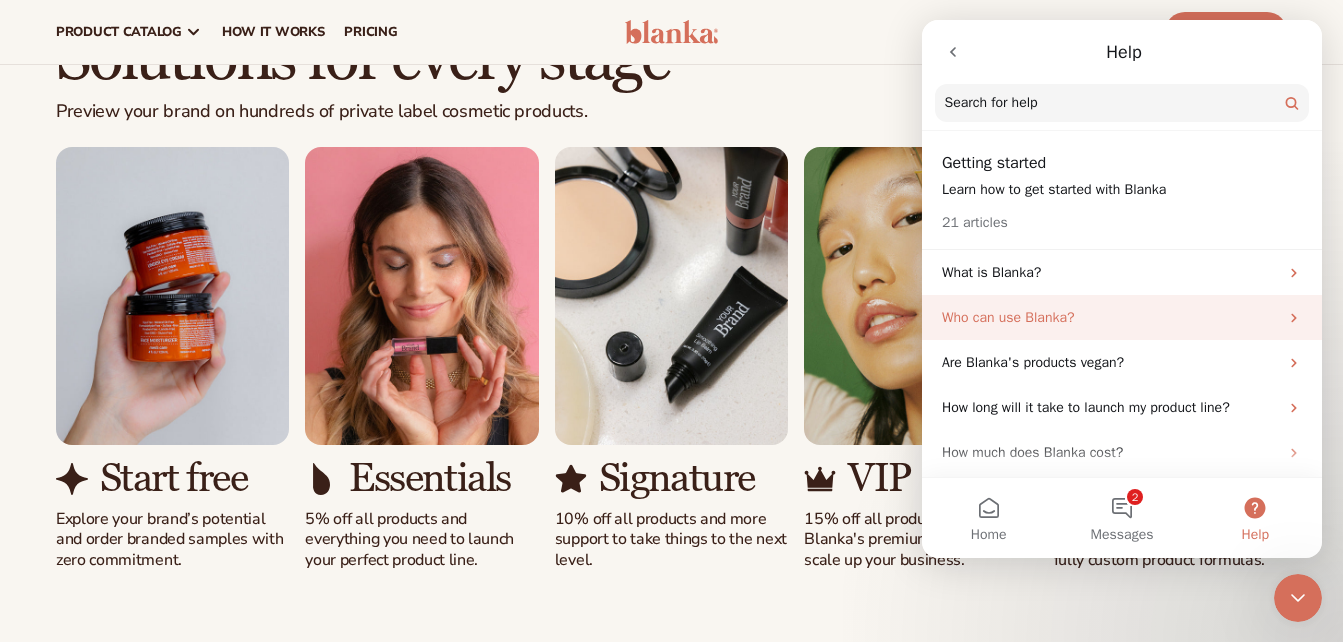 click on "Who can use Blanka?" at bounding box center (1110, 317) 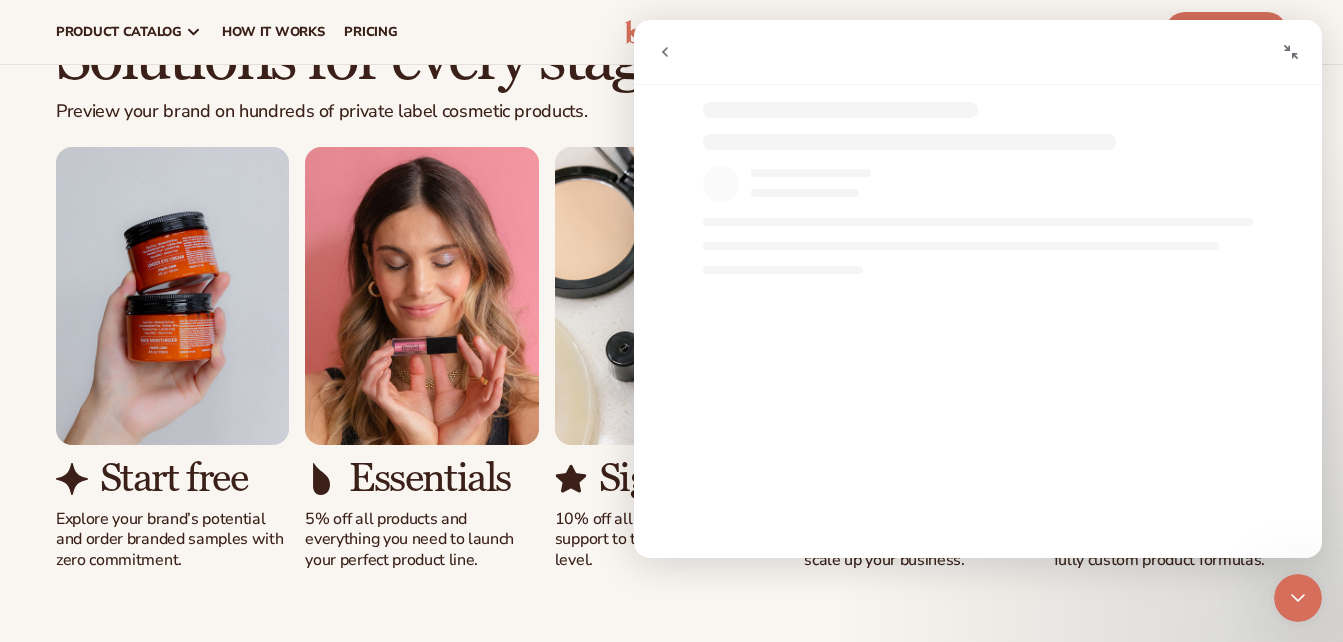drag, startPoint x: 791, startPoint y: 316, endPoint x: 1079, endPoint y: 316, distance: 288 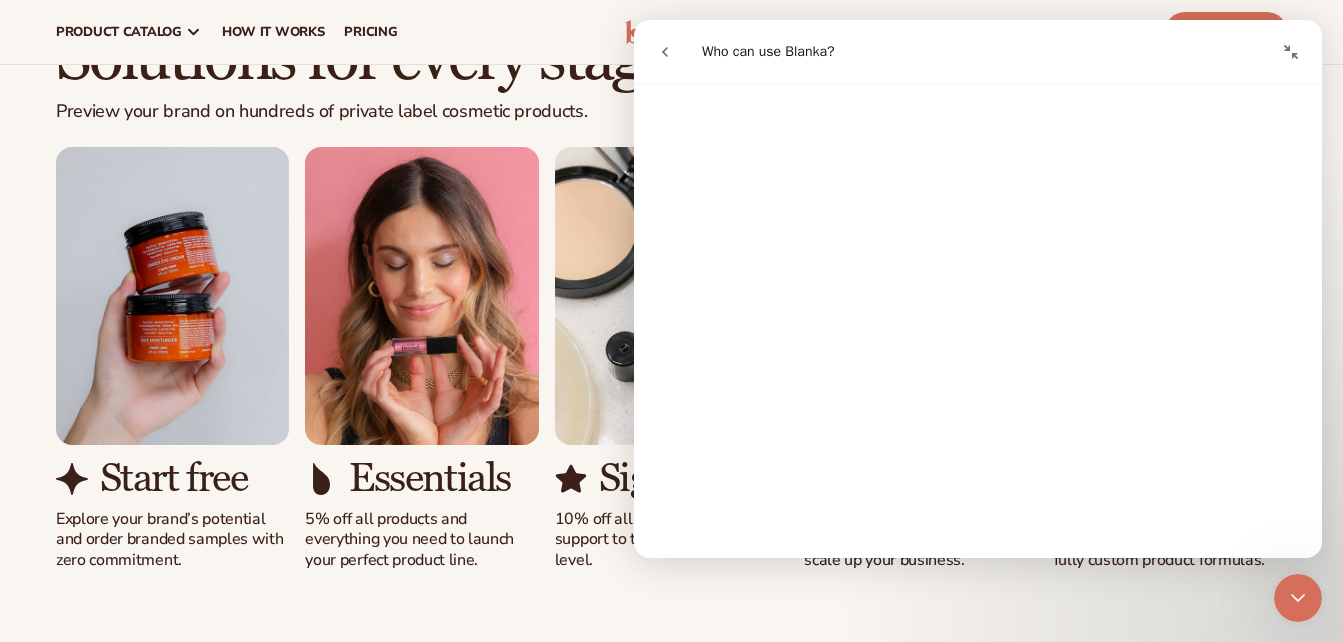 scroll, scrollTop: 389, scrollLeft: 0, axis: vertical 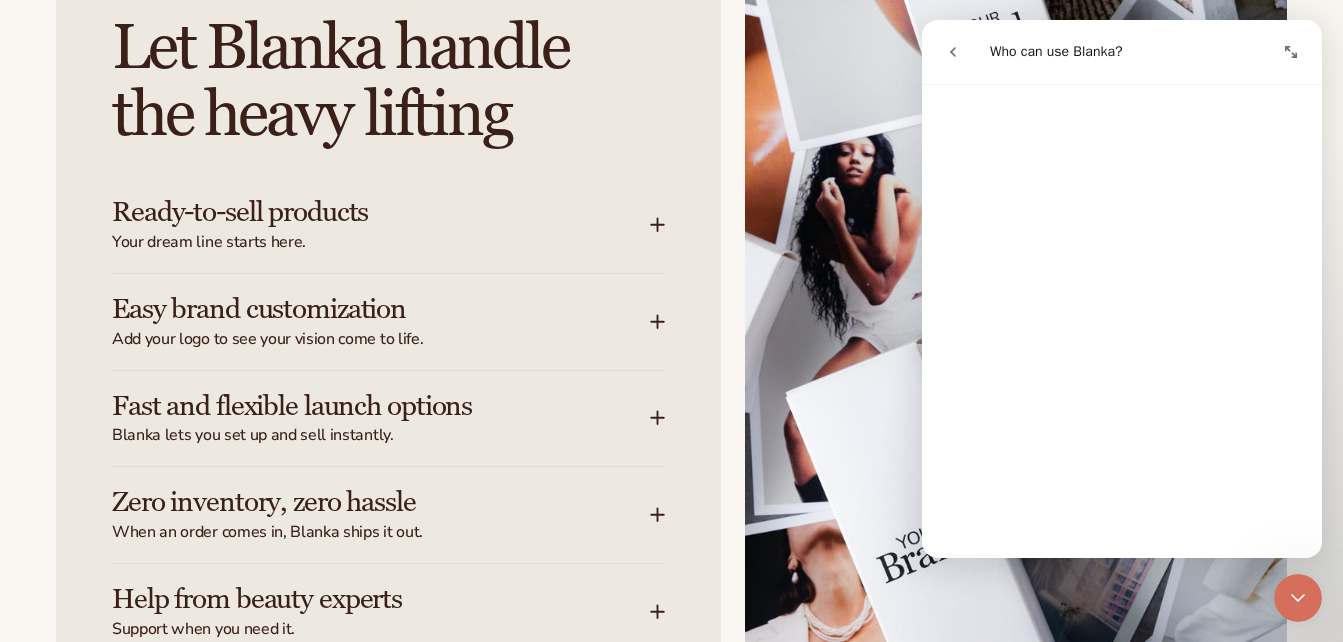 click 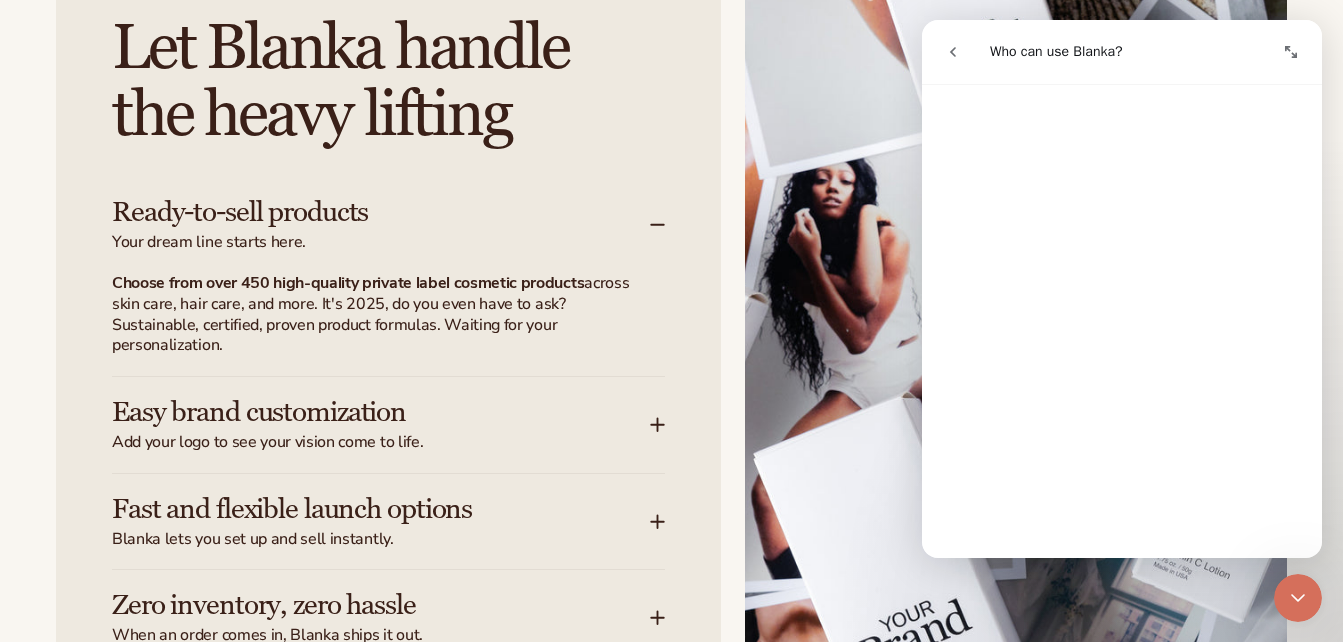 click 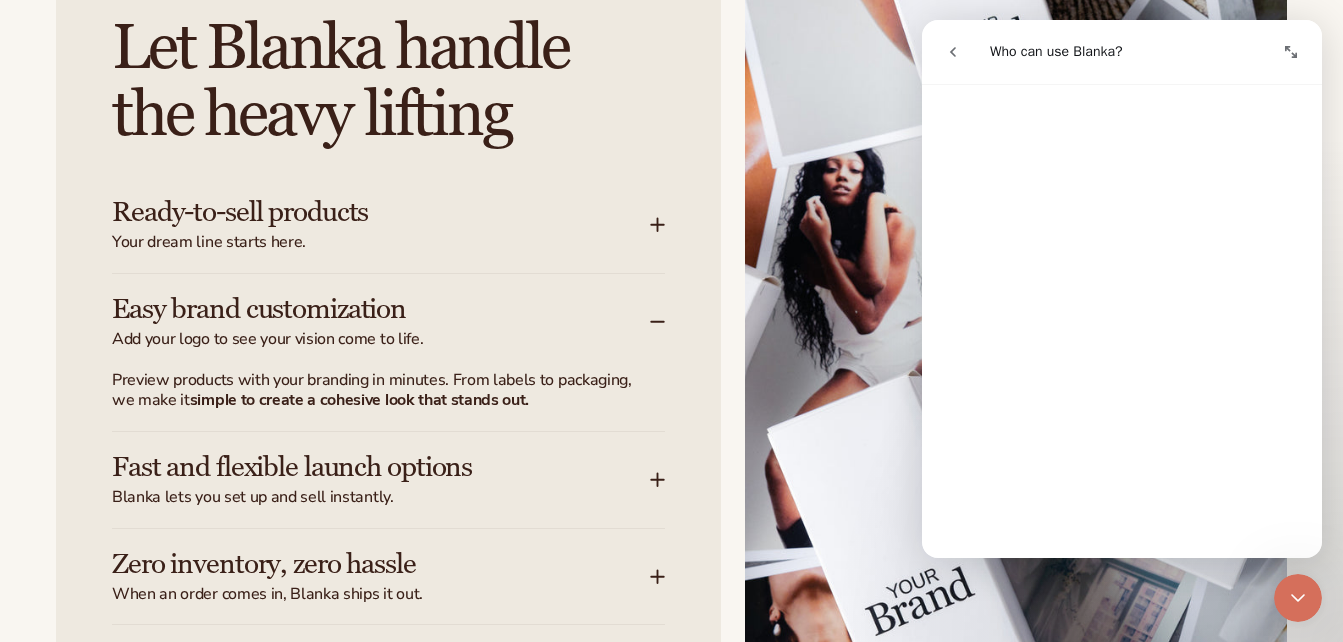 click 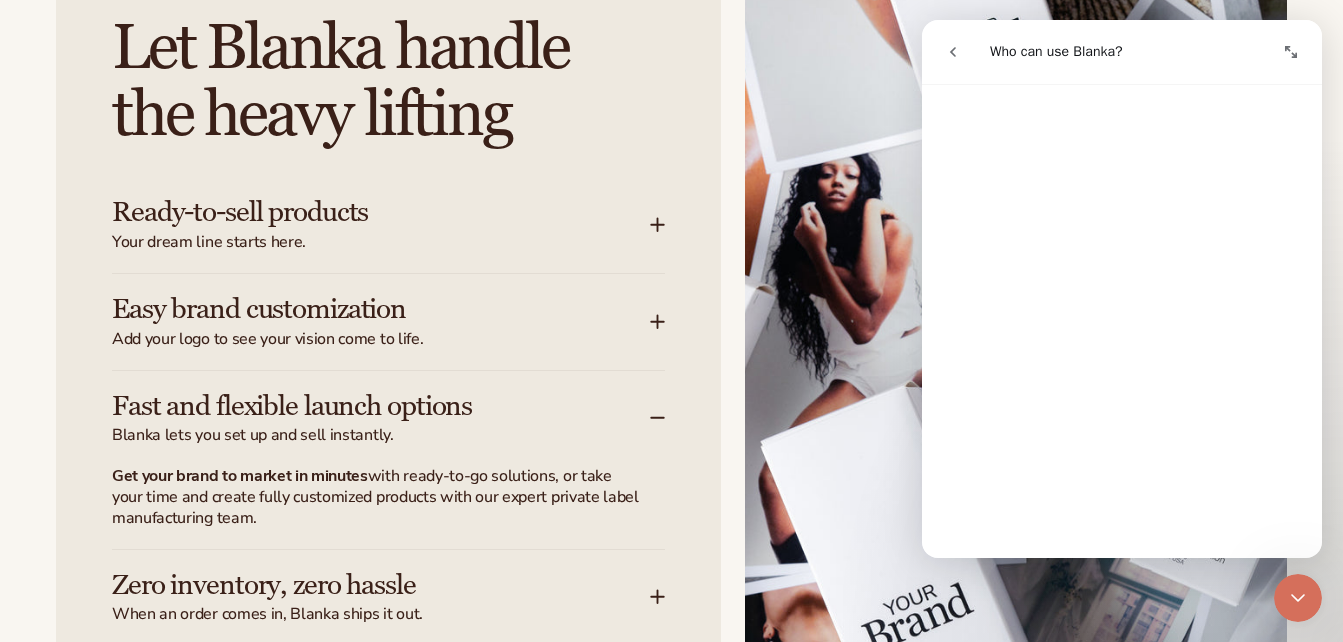 click on "Fast and flexible launch options
Blanka lets you set up and sell instantly.
Get your brand to market in minutes  with ready-to-go solutions, or take your time and create fully customized products with our expert private label manufacturing team." at bounding box center (388, 460) 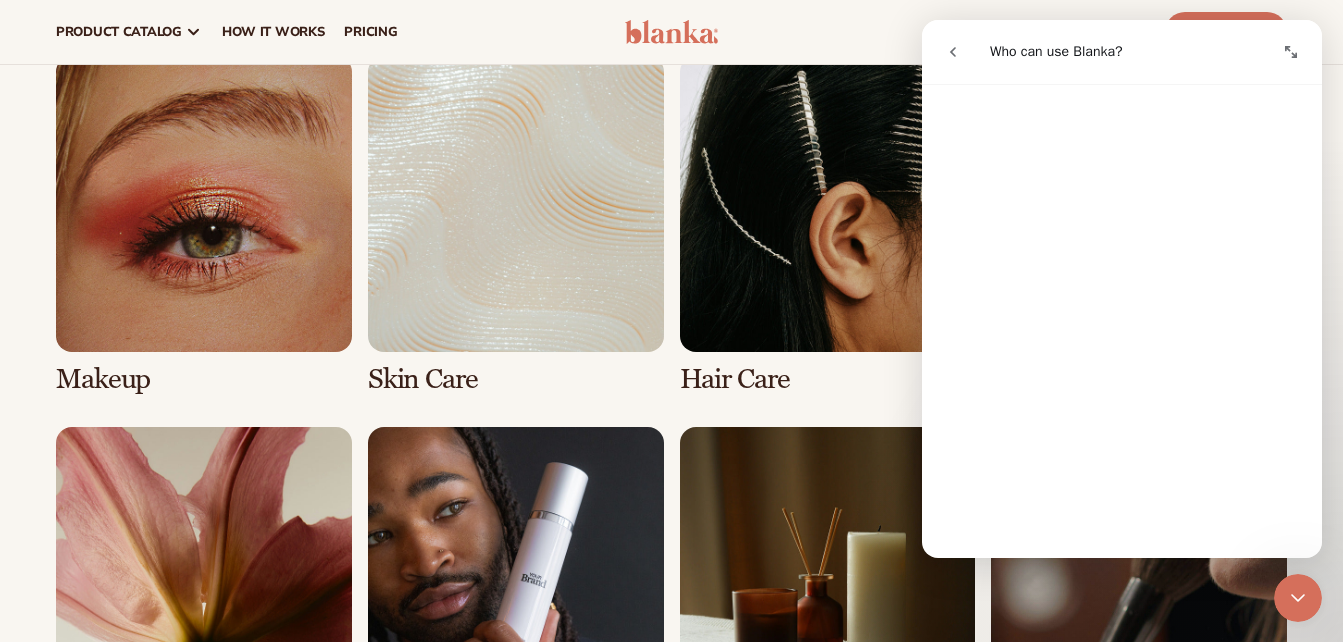 scroll, scrollTop: 3695, scrollLeft: 0, axis: vertical 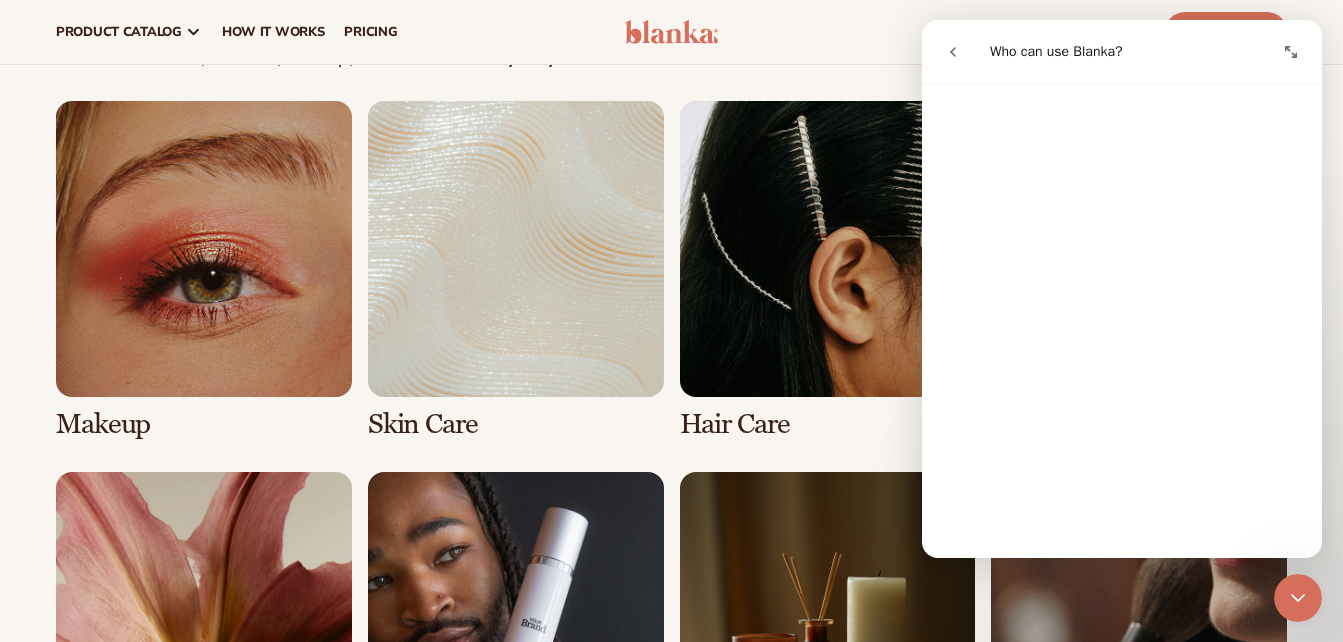 click at bounding box center [204, 270] 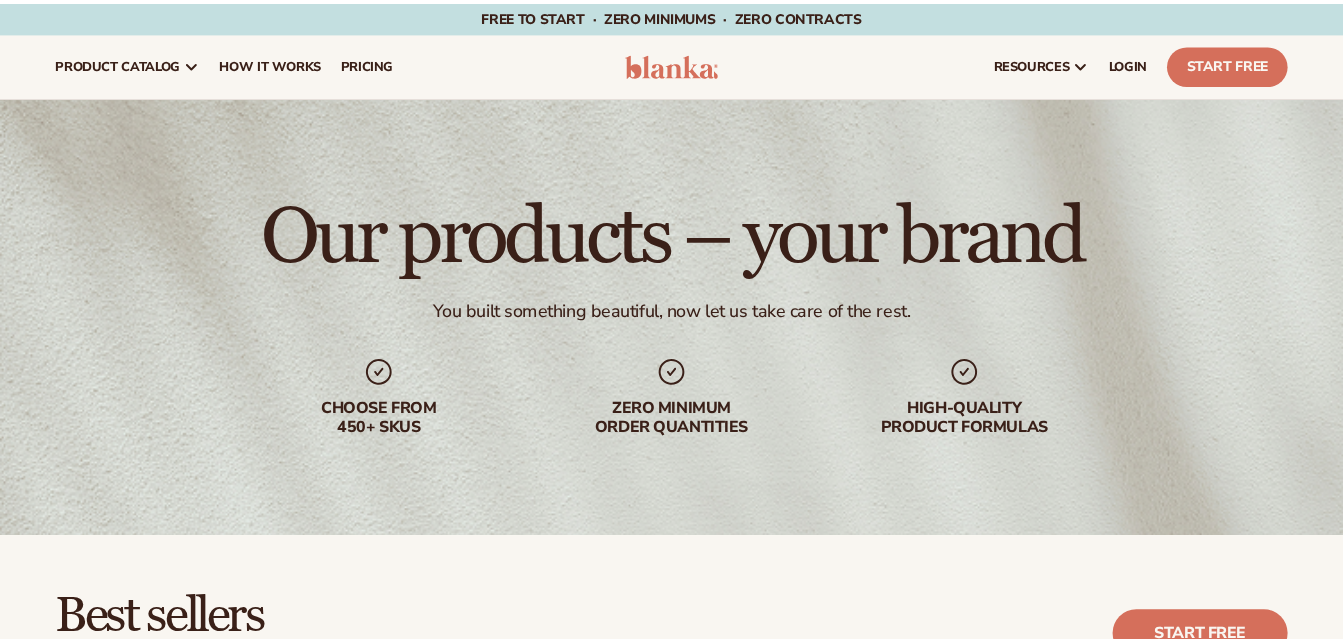 scroll, scrollTop: 0, scrollLeft: 0, axis: both 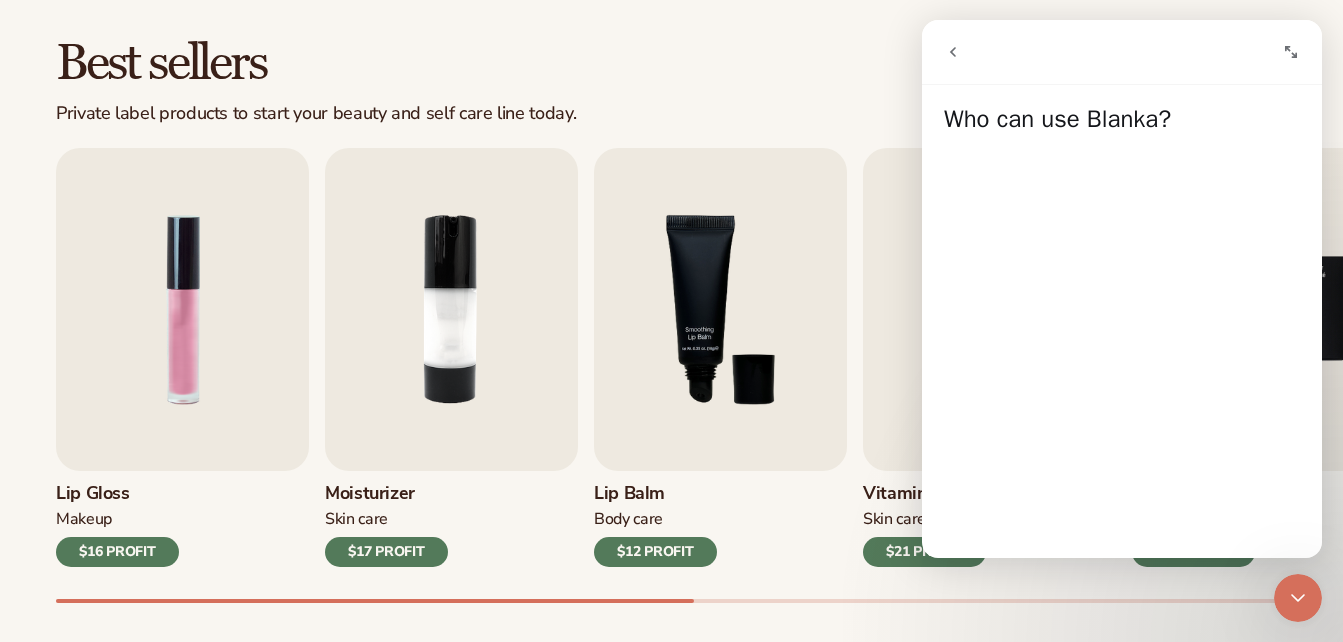 click 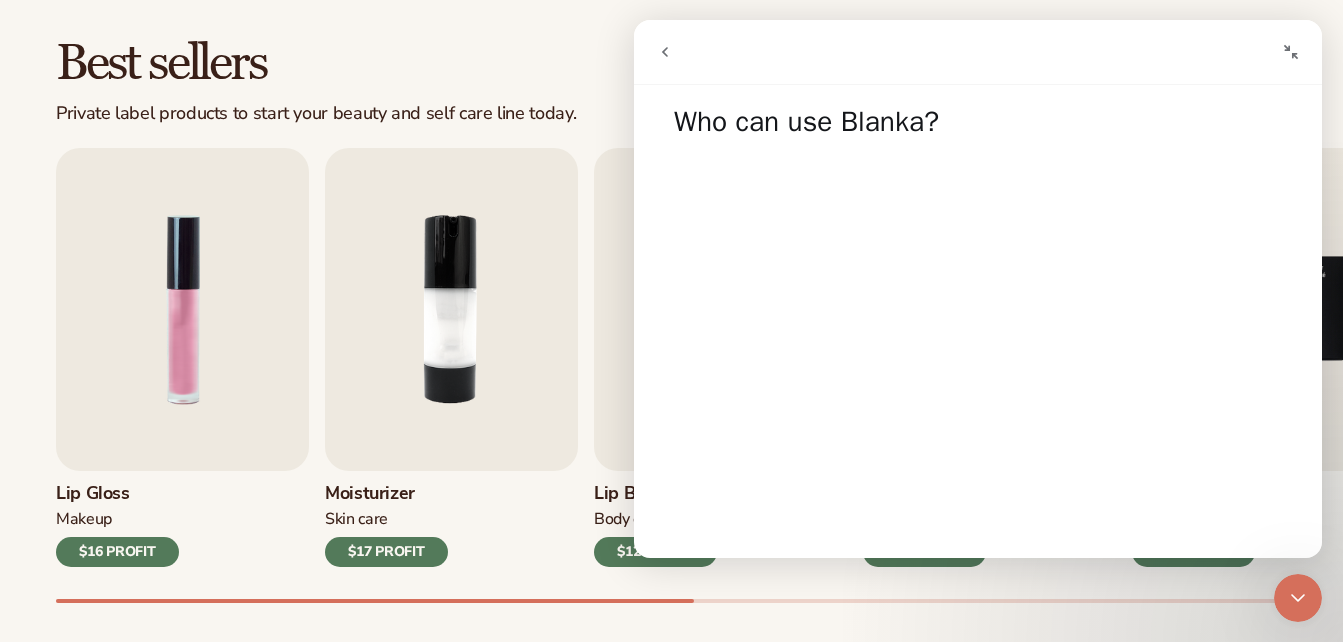 click at bounding box center (1291, 52) 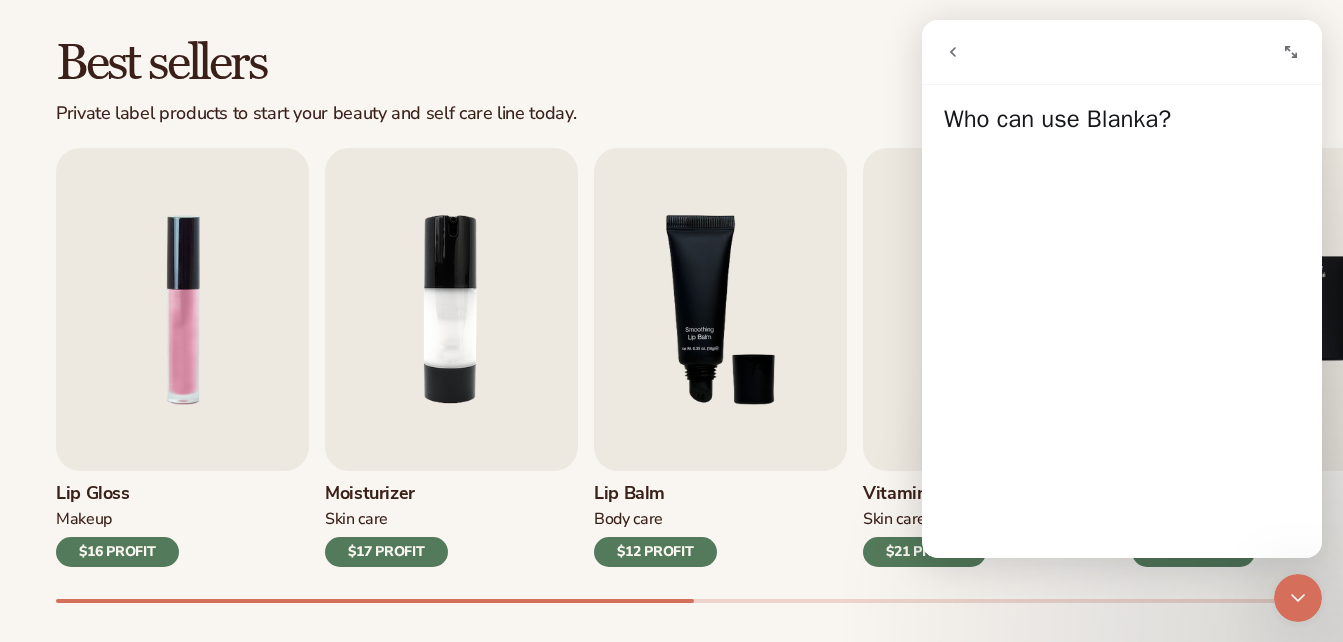 click at bounding box center (1291, 52) 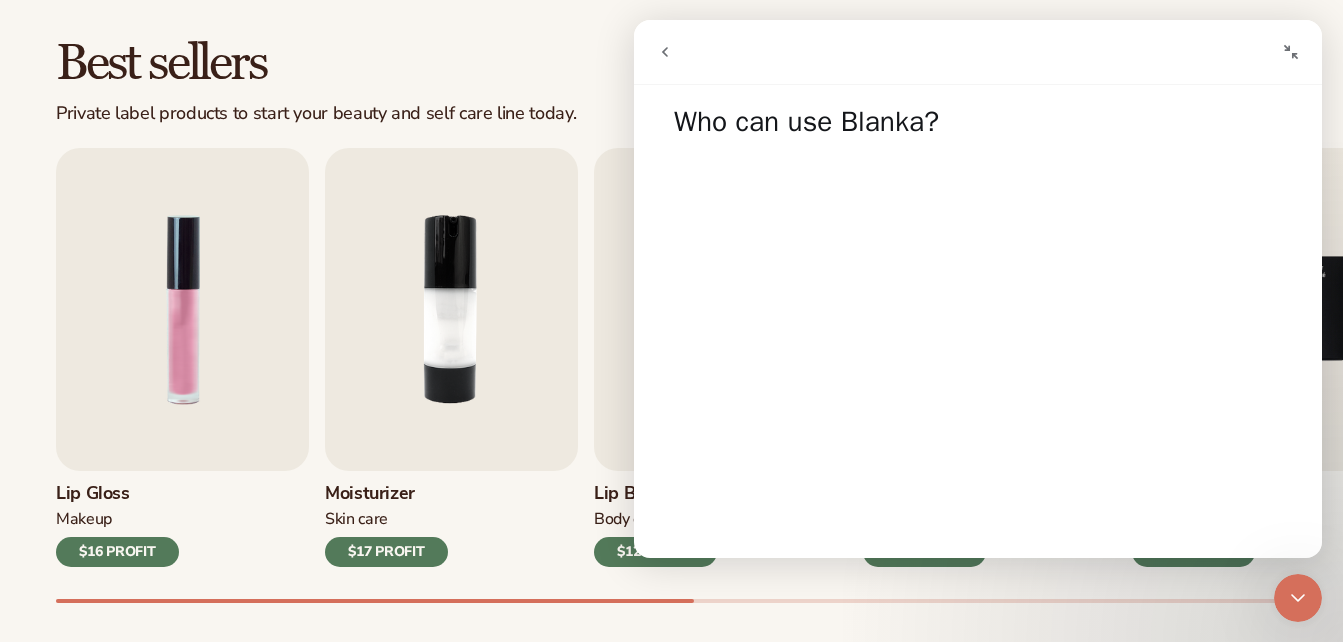 click on "Best sellers Private label products to start your beauty and self care line today.
Start free" at bounding box center [671, 81] 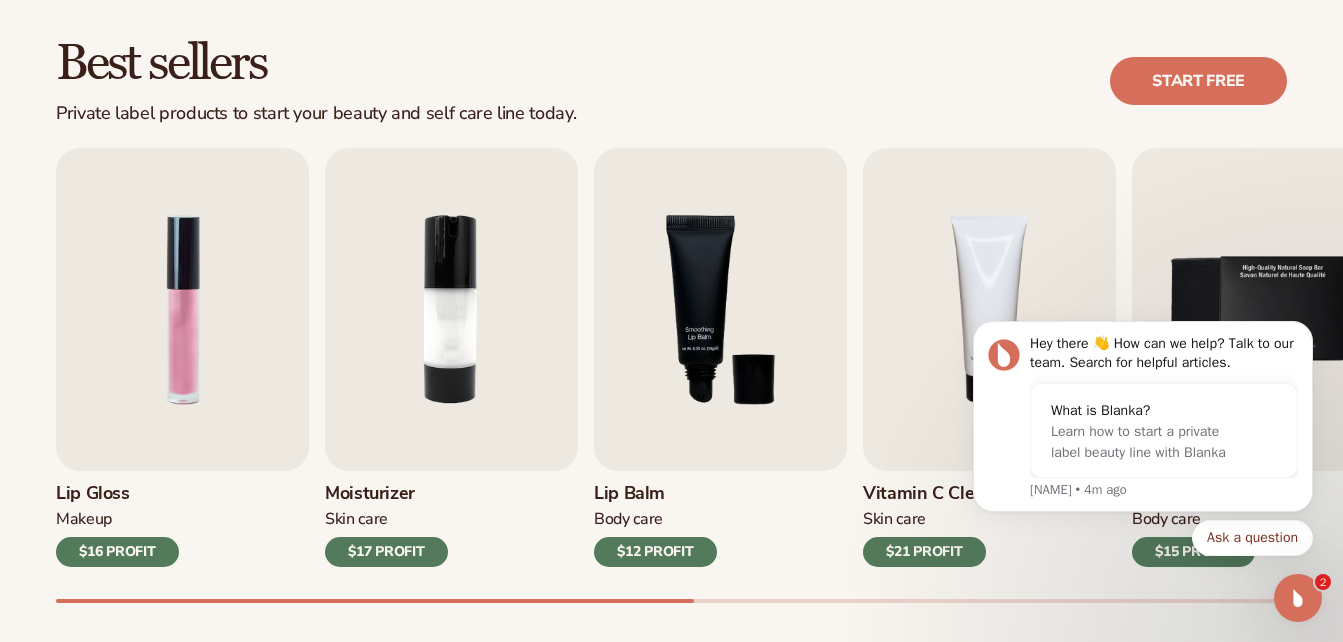 scroll, scrollTop: 0, scrollLeft: 0, axis: both 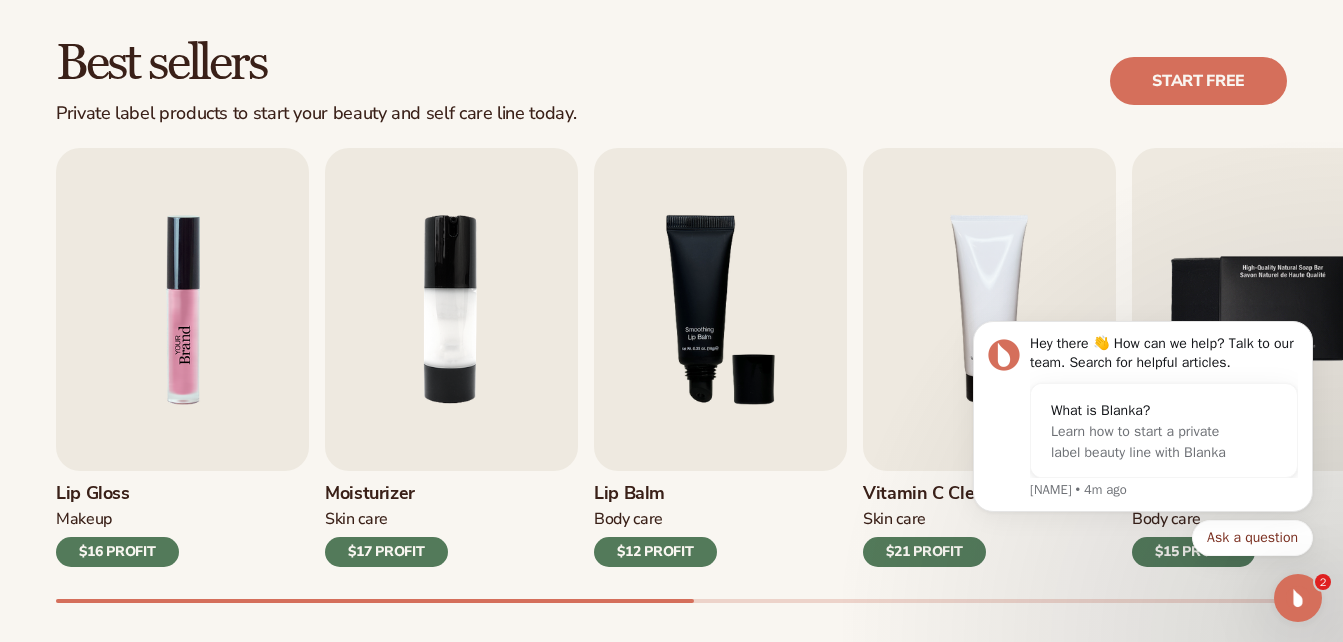 click at bounding box center (182, 309) 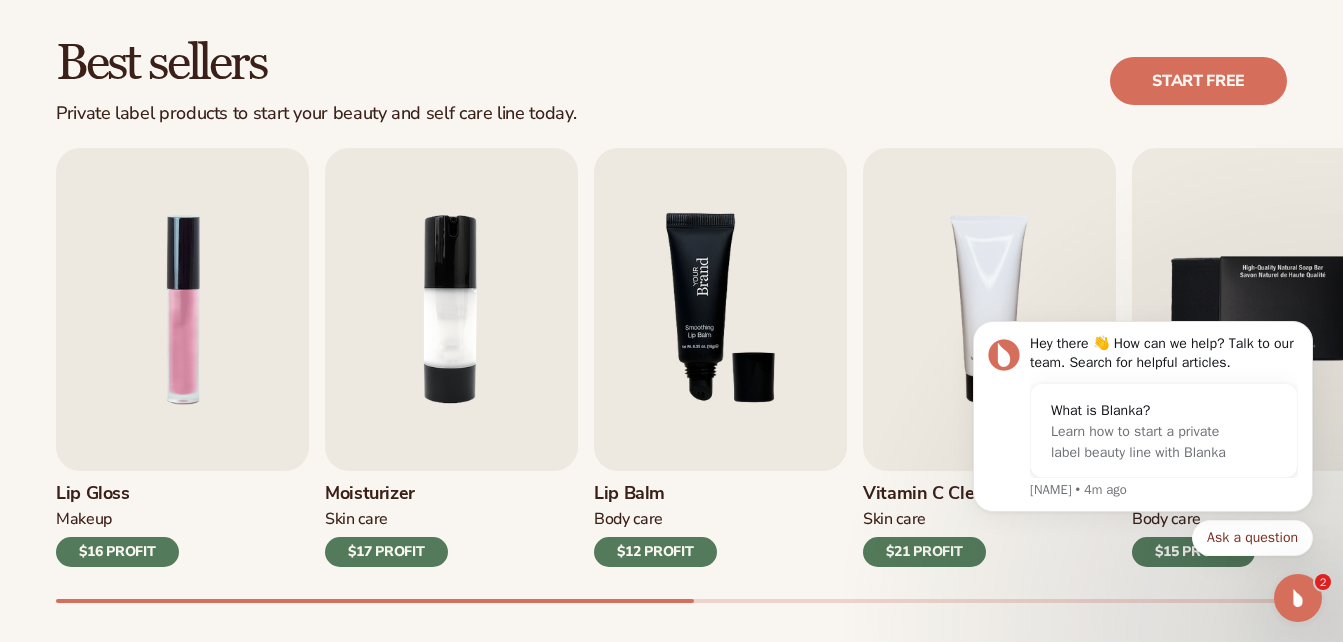 click at bounding box center [720, 309] 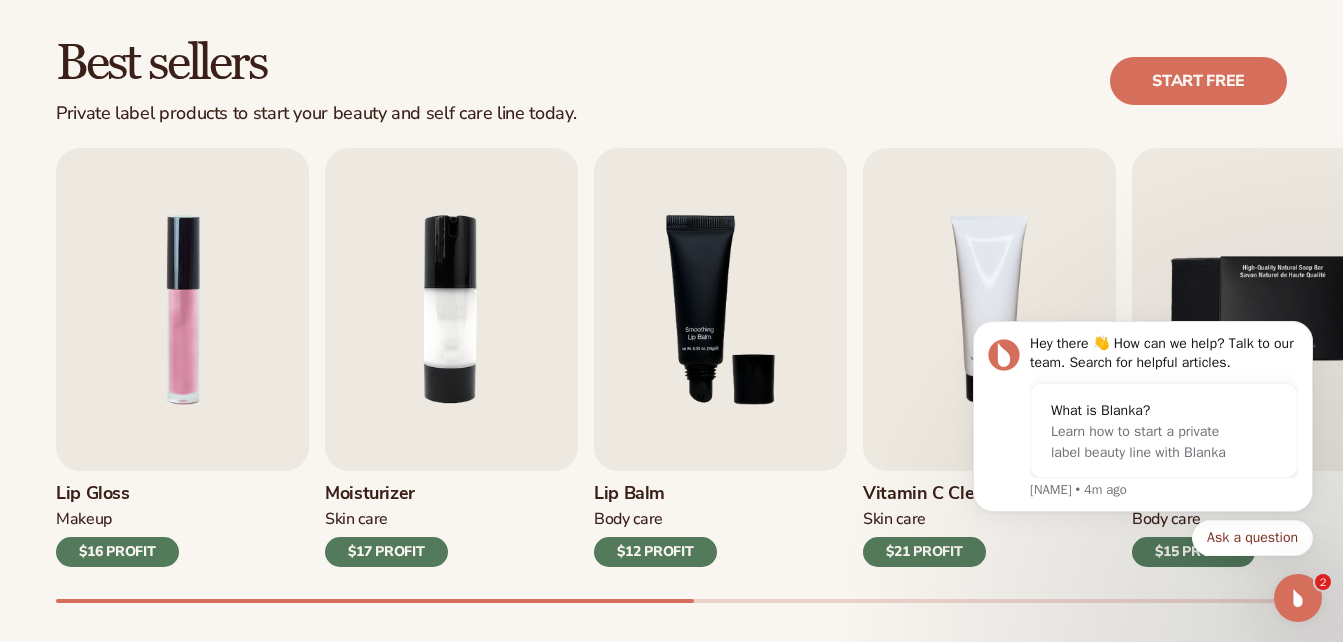 click on "$12 PROFIT" at bounding box center [655, 552] 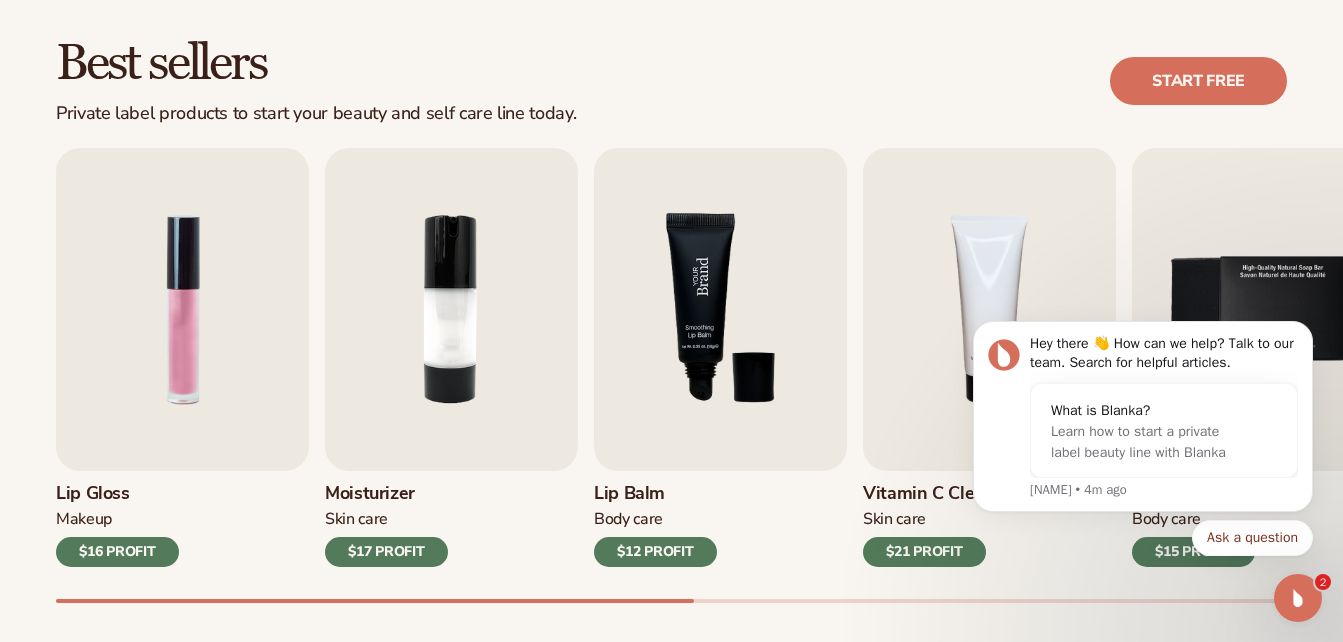 click at bounding box center [720, 309] 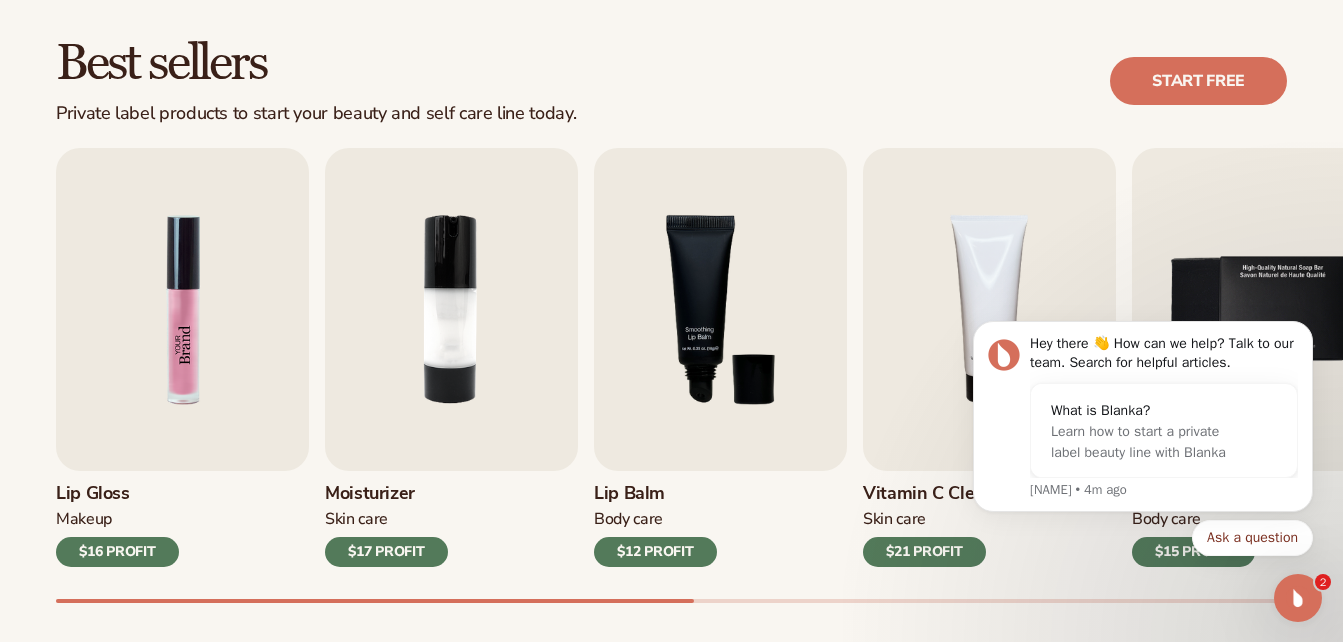 click at bounding box center (182, 309) 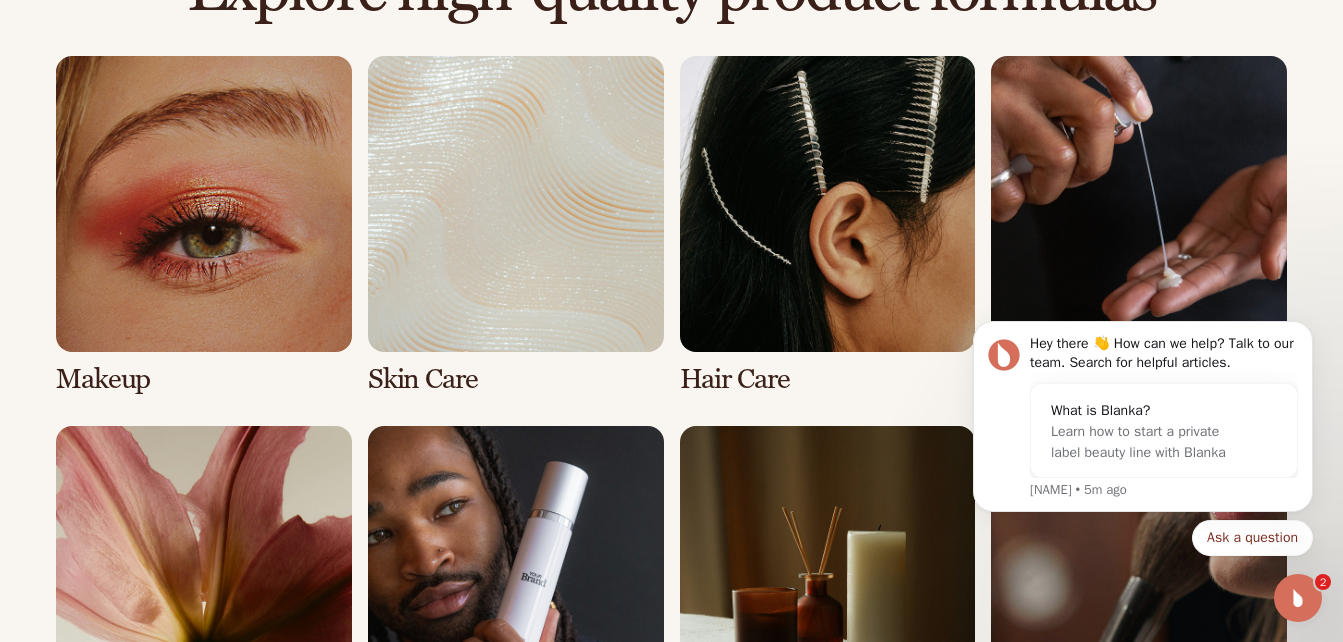 scroll, scrollTop: 1475, scrollLeft: 0, axis: vertical 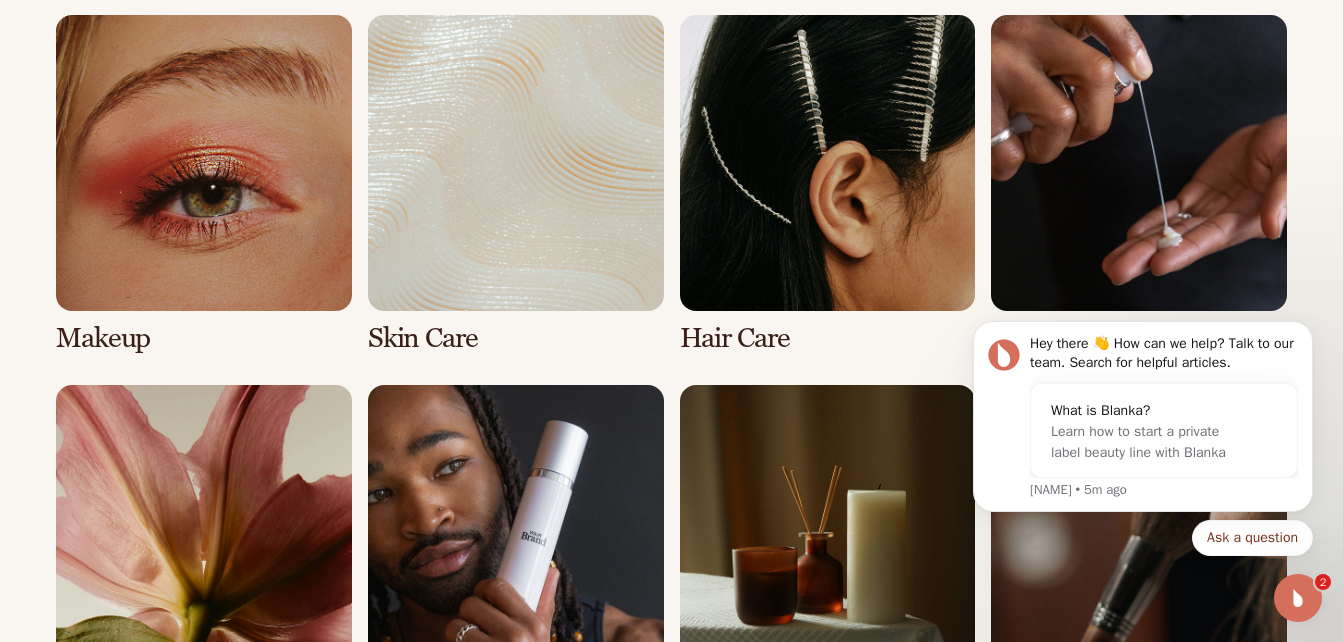 click at bounding box center [828, 184] 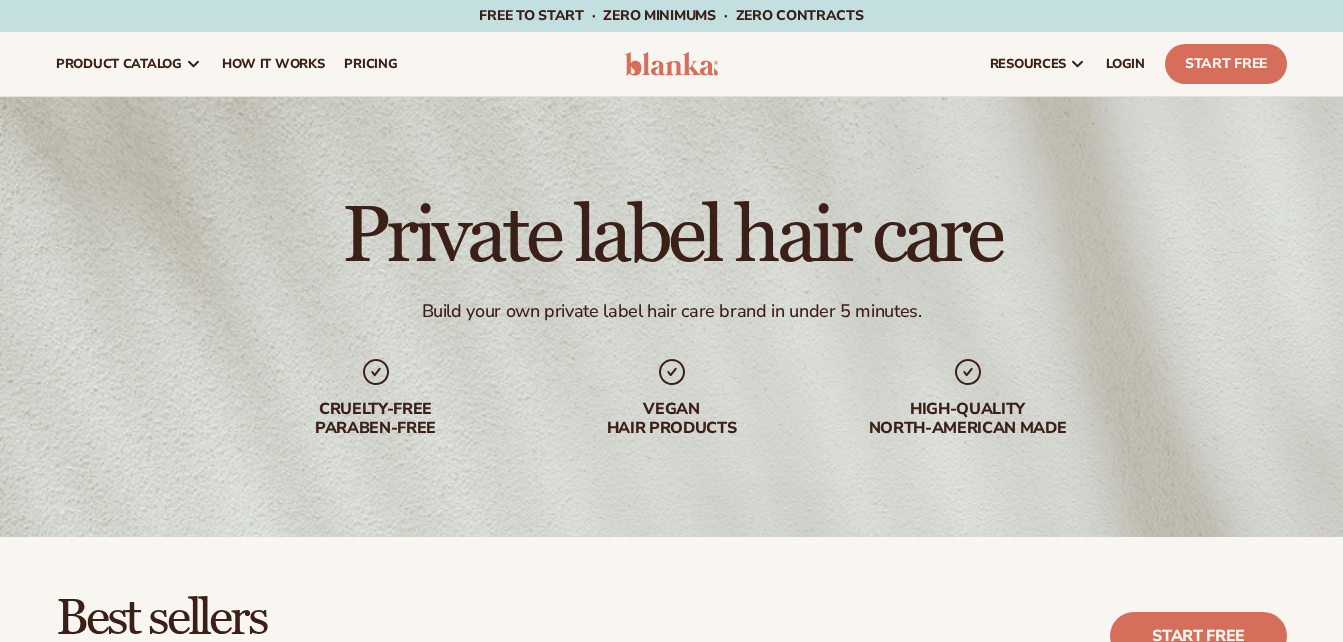 scroll, scrollTop: 0, scrollLeft: 0, axis: both 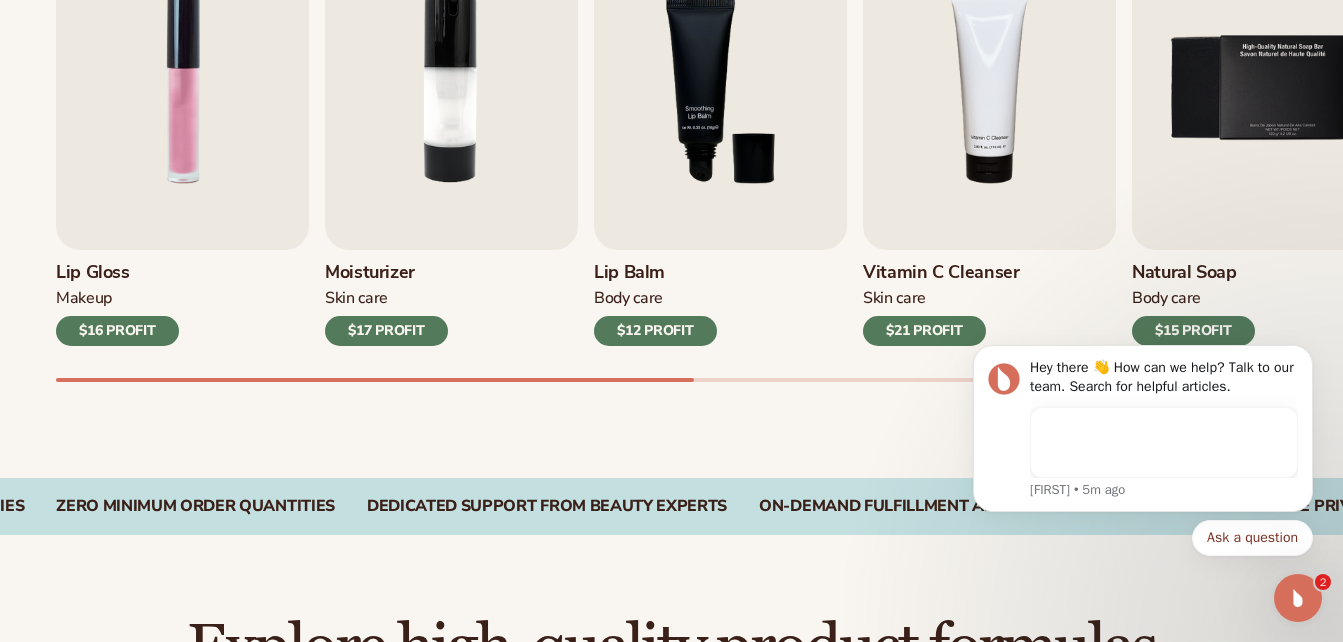 click on "Vitamin C Cleanser
Skin Care
$21 PROFIT" at bounding box center (989, 298) 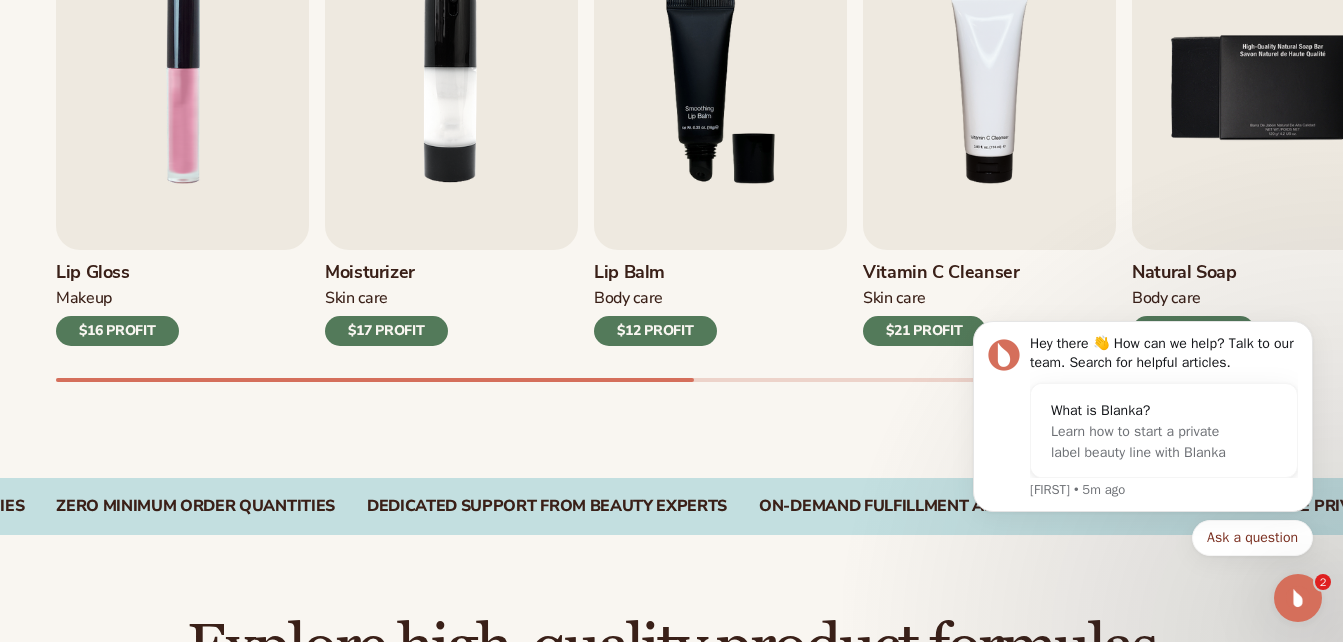 click on "$21 PROFIT" at bounding box center [924, 331] 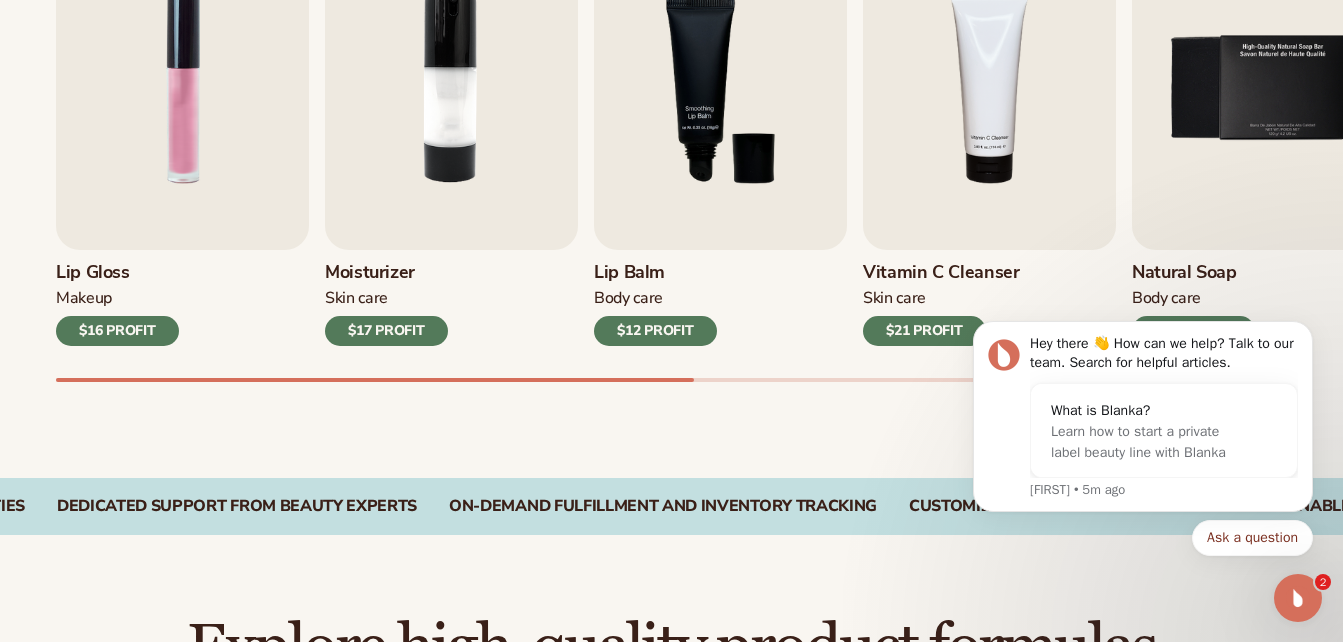click on "Vitamin C Cleanser" at bounding box center [941, 273] 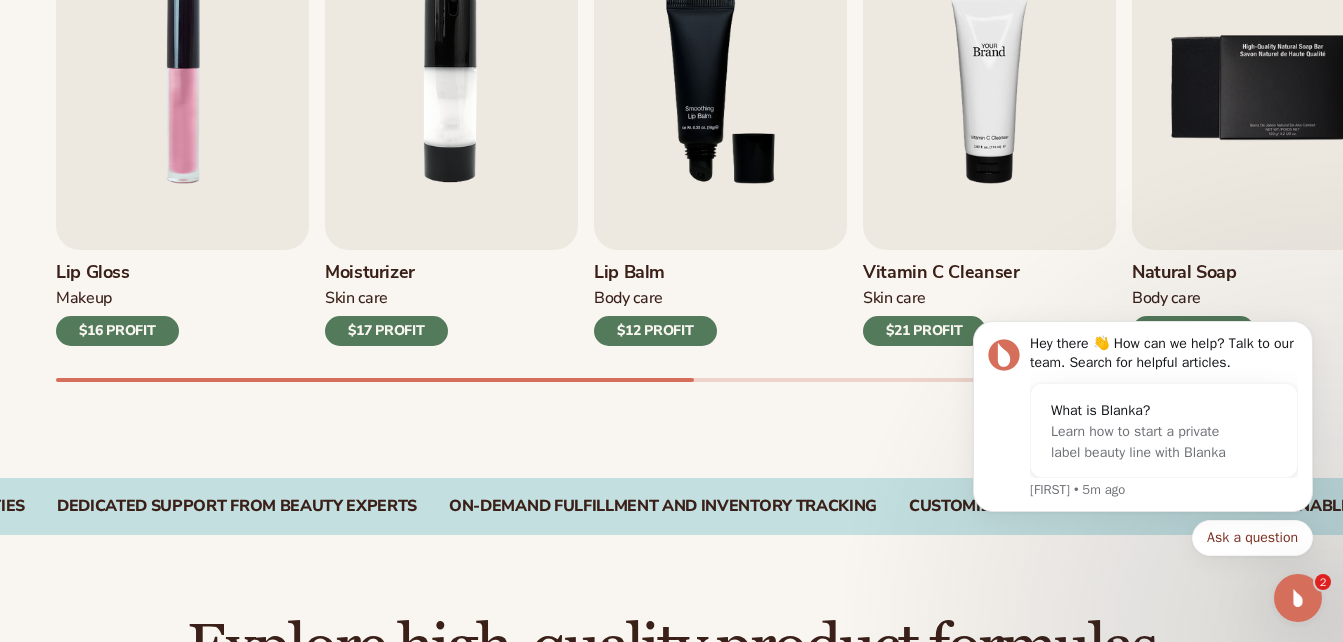click at bounding box center [989, 88] 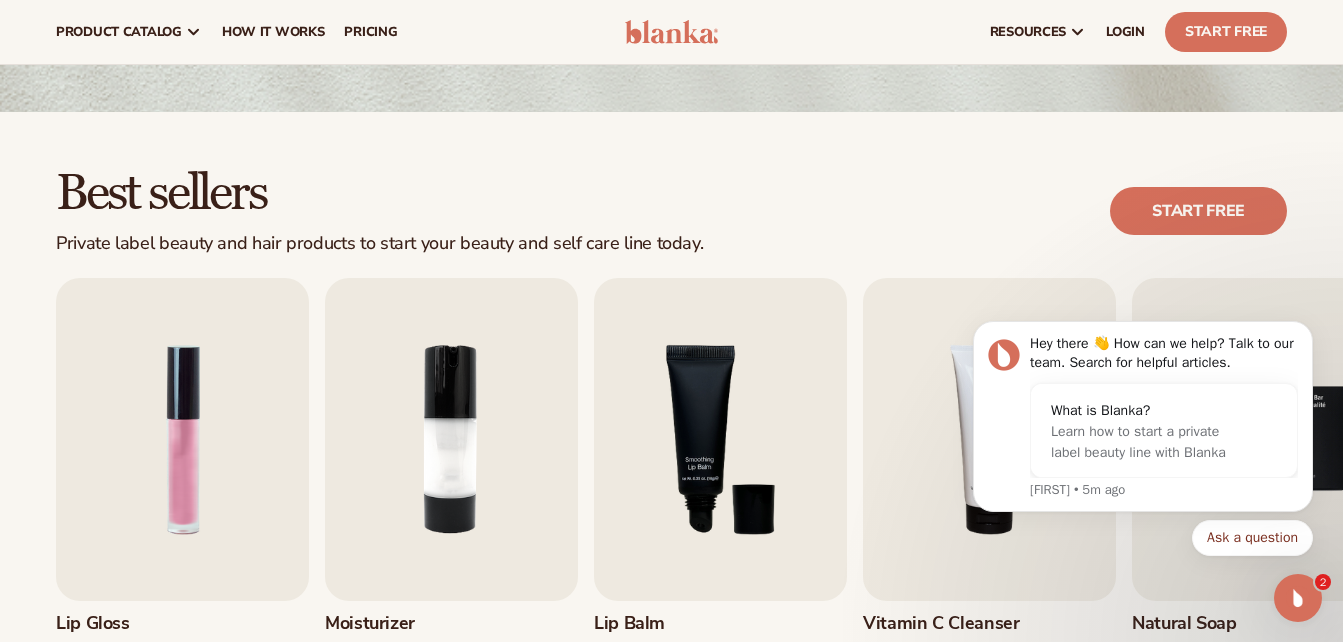 scroll, scrollTop: 0, scrollLeft: 0, axis: both 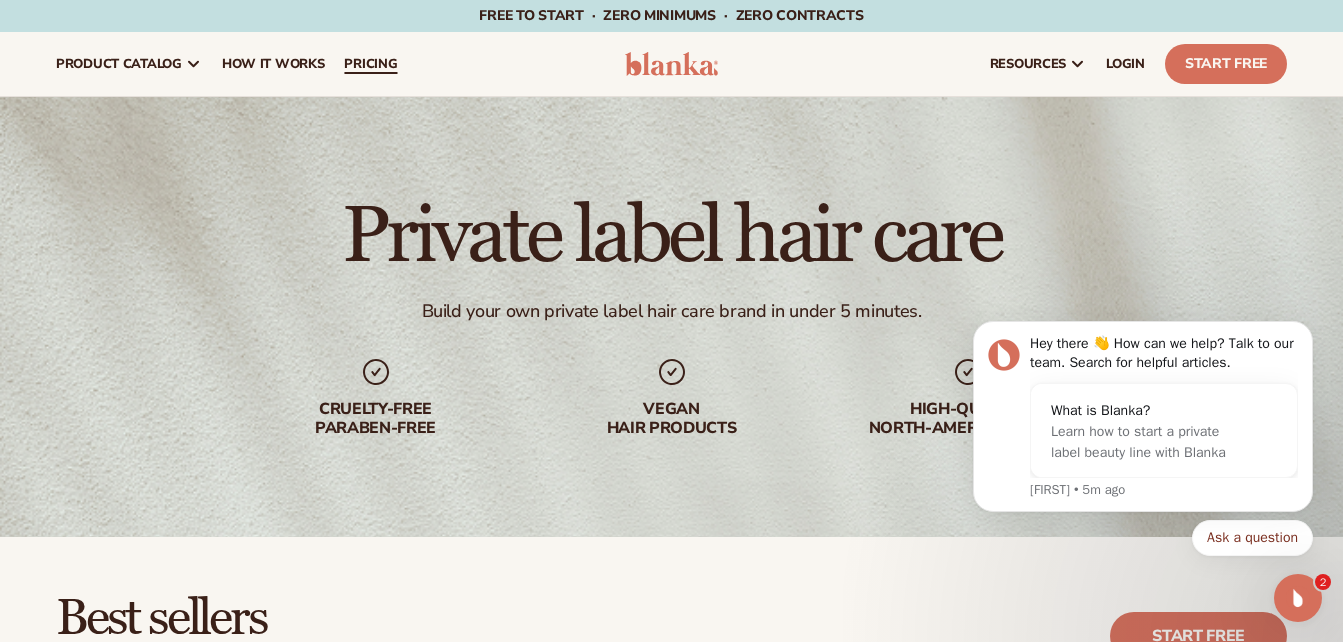 click on "pricing" at bounding box center (370, 64) 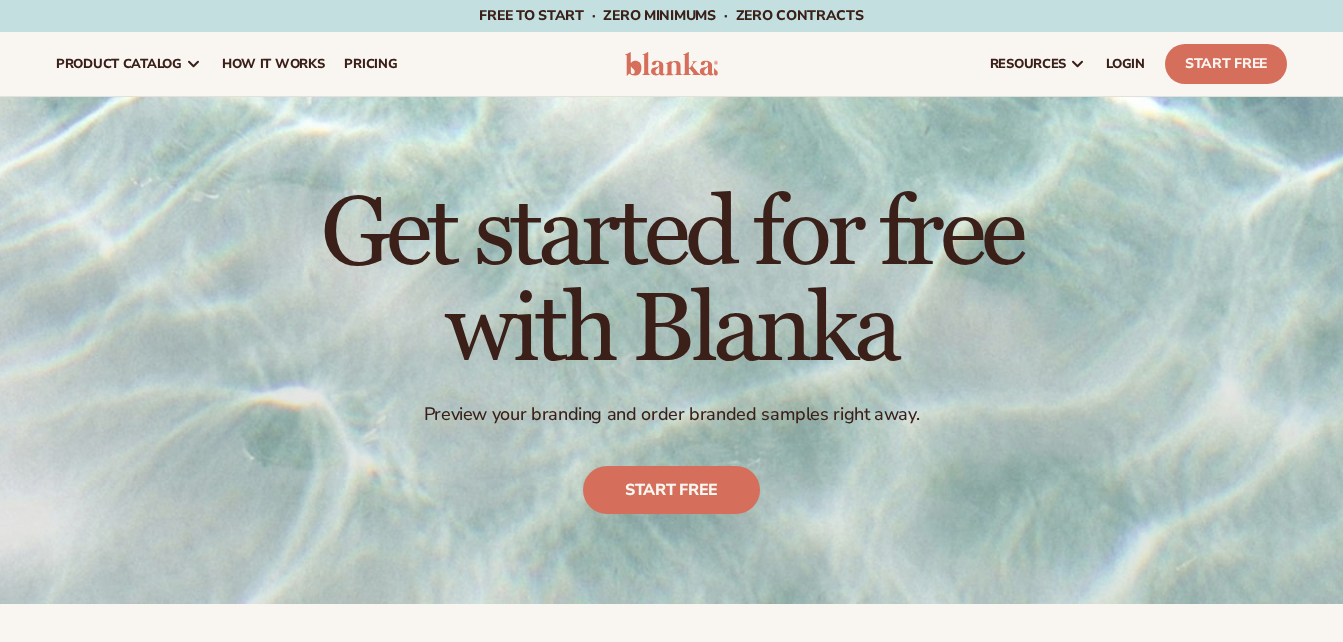 scroll, scrollTop: 0, scrollLeft: 0, axis: both 